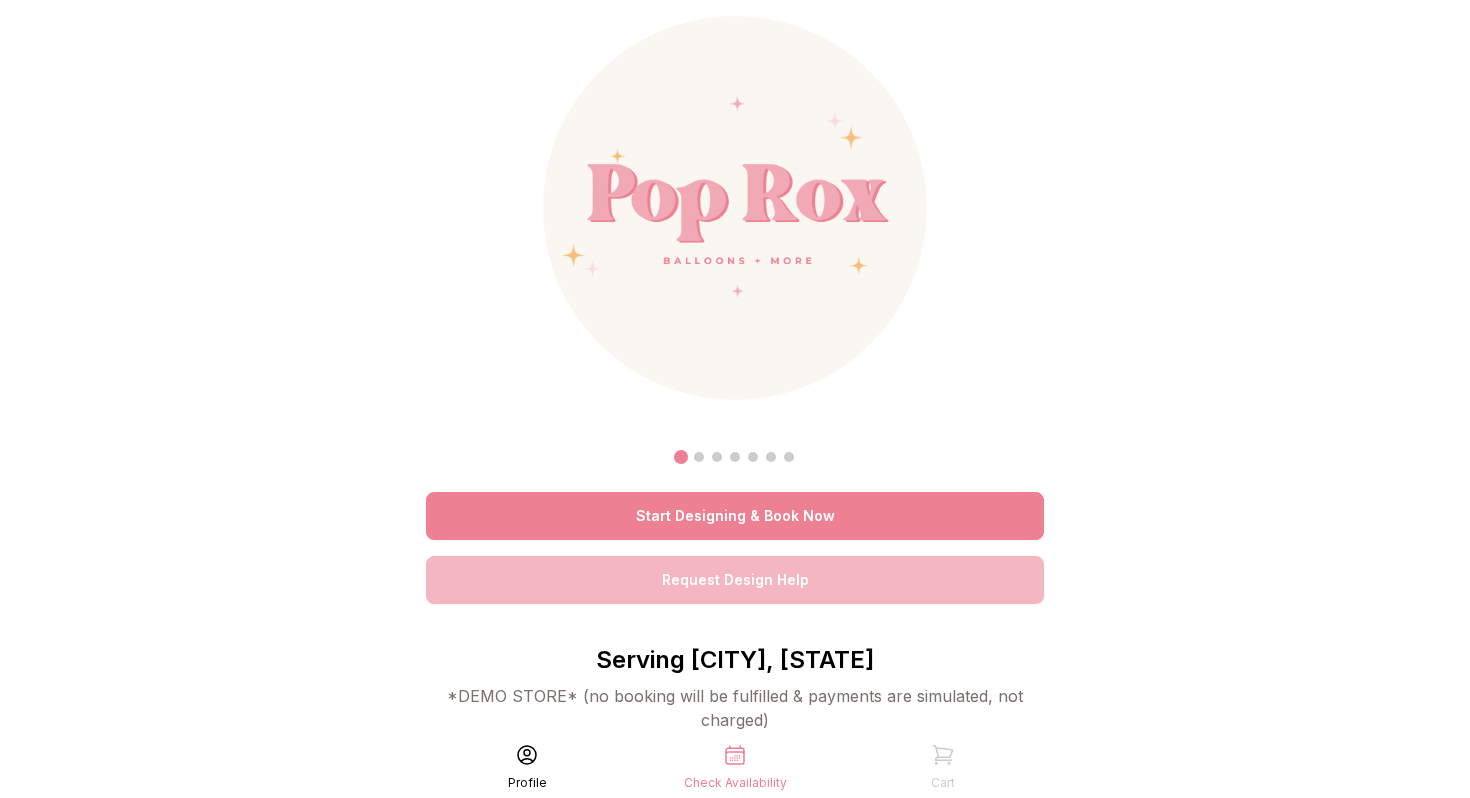scroll, scrollTop: 0, scrollLeft: 0, axis: both 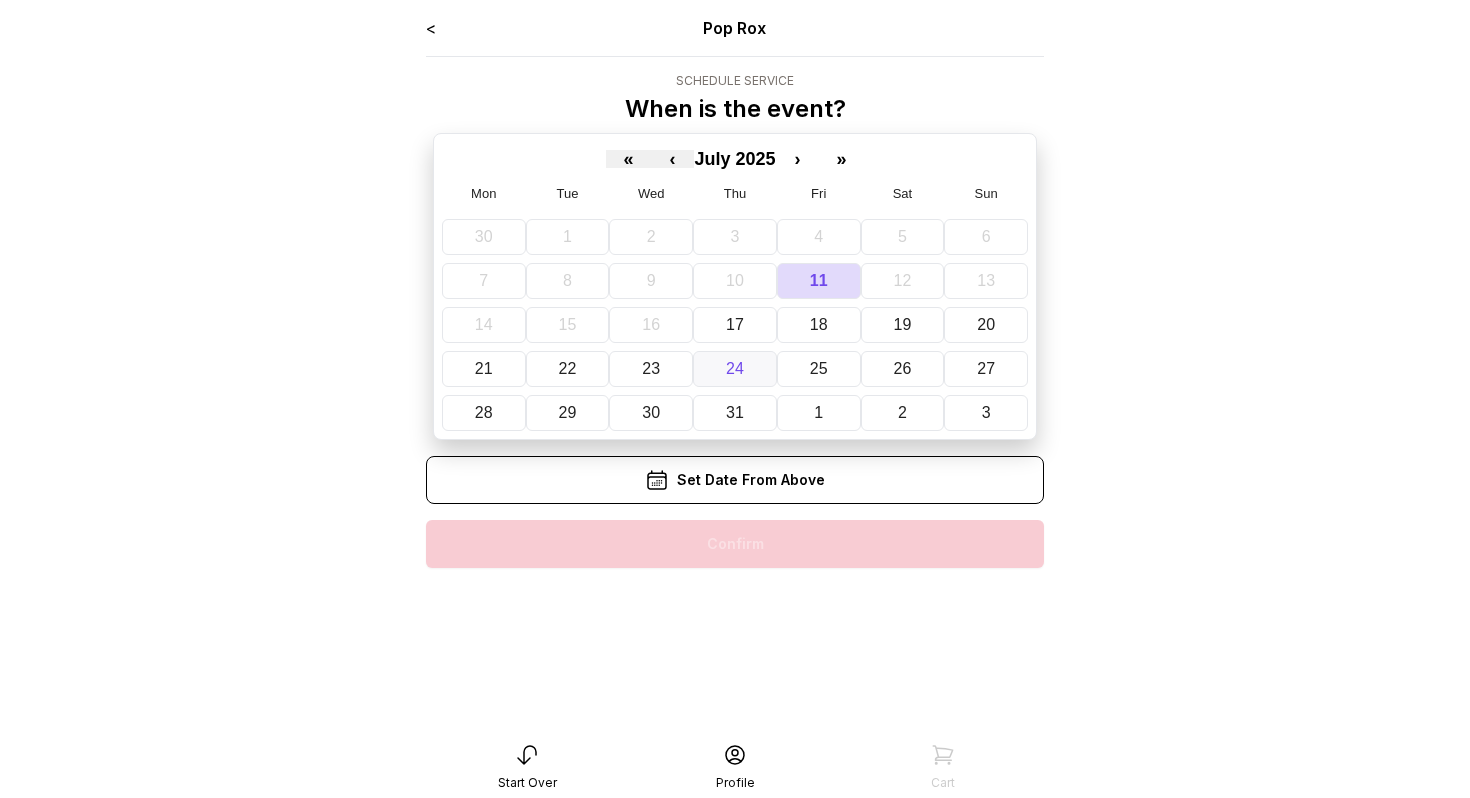 click on "24" at bounding box center [735, 369] 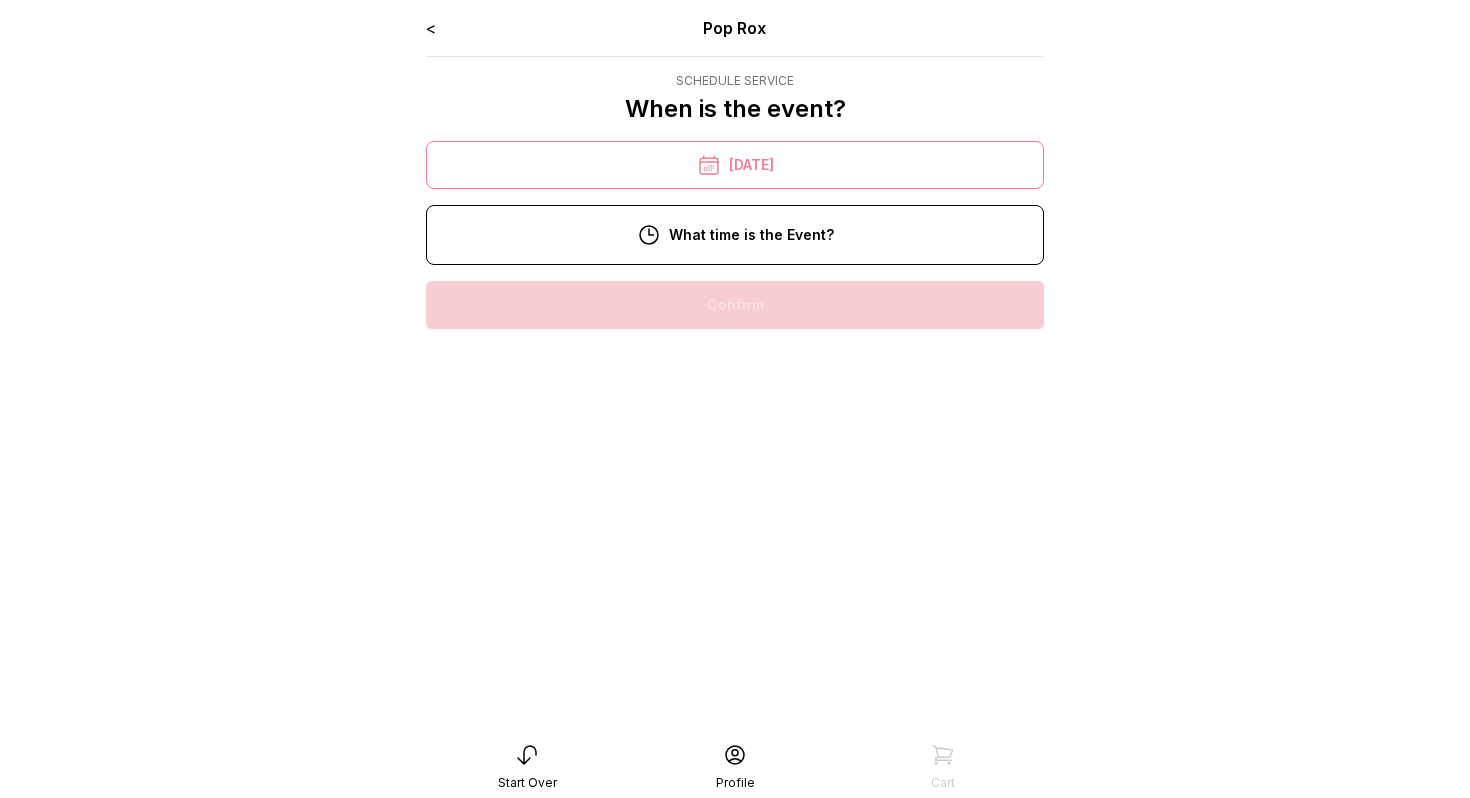 click on "10:00 am" at bounding box center (735, 305) 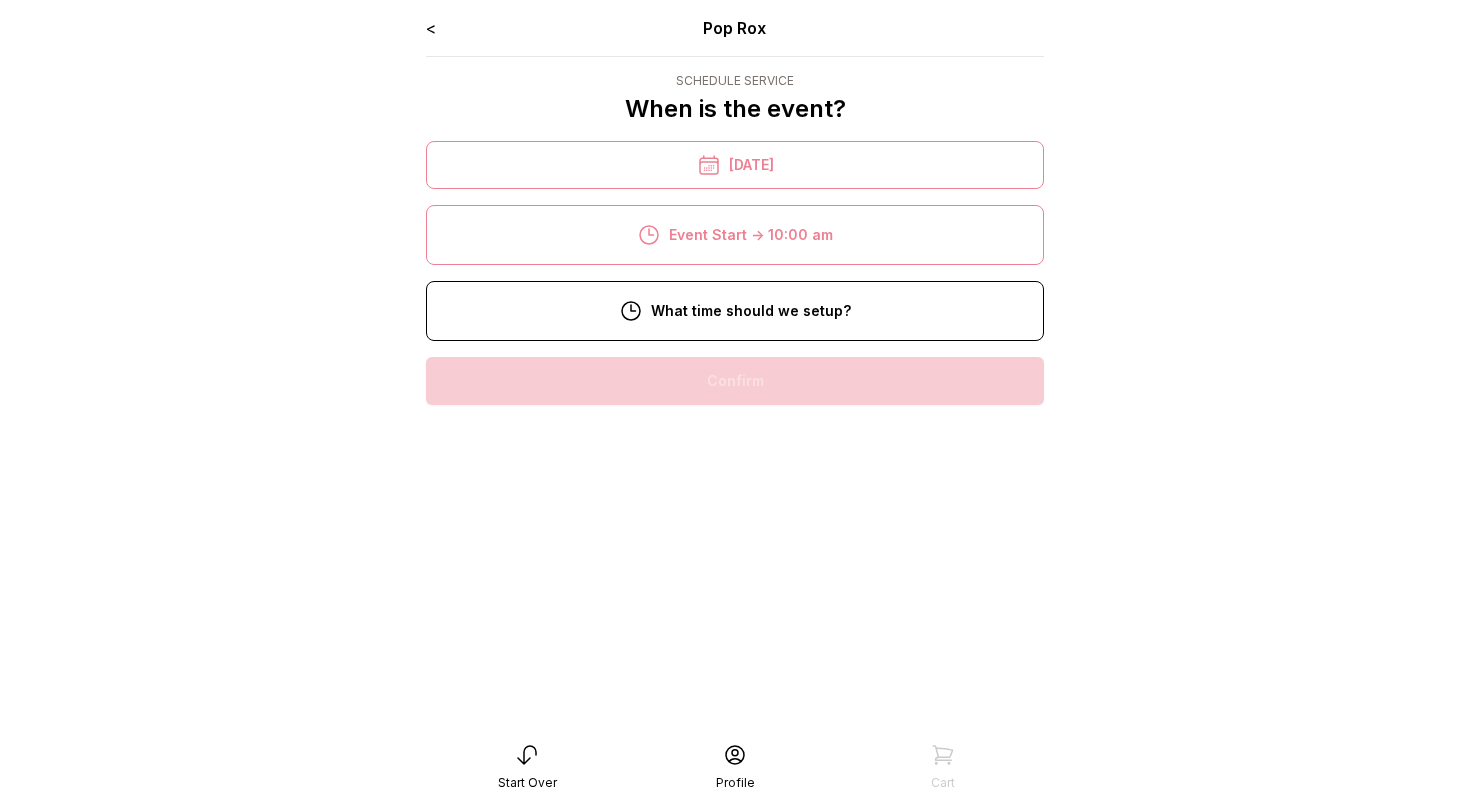click on "8:00 am" at bounding box center (735, 381) 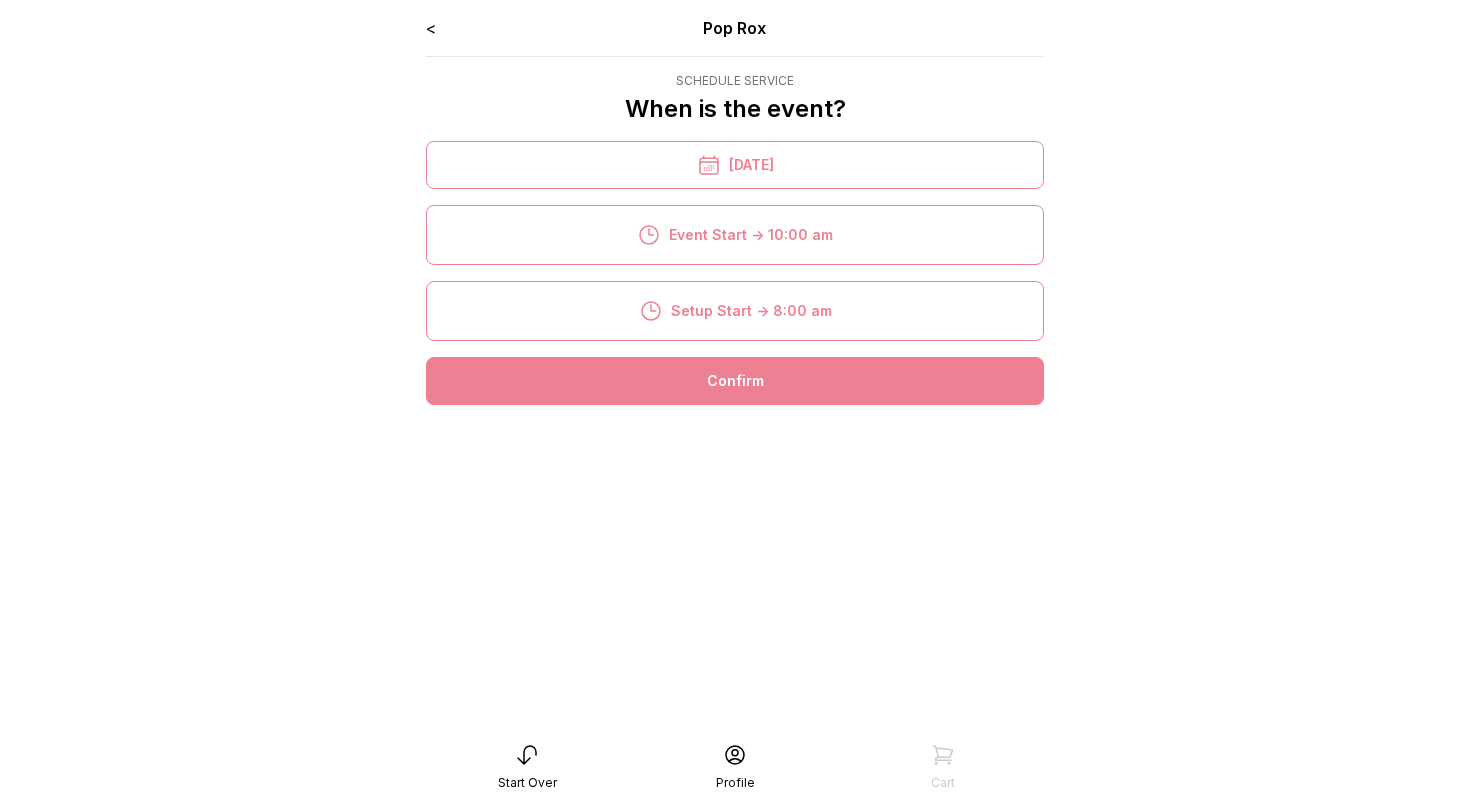 click on "Confirm" at bounding box center [735, 381] 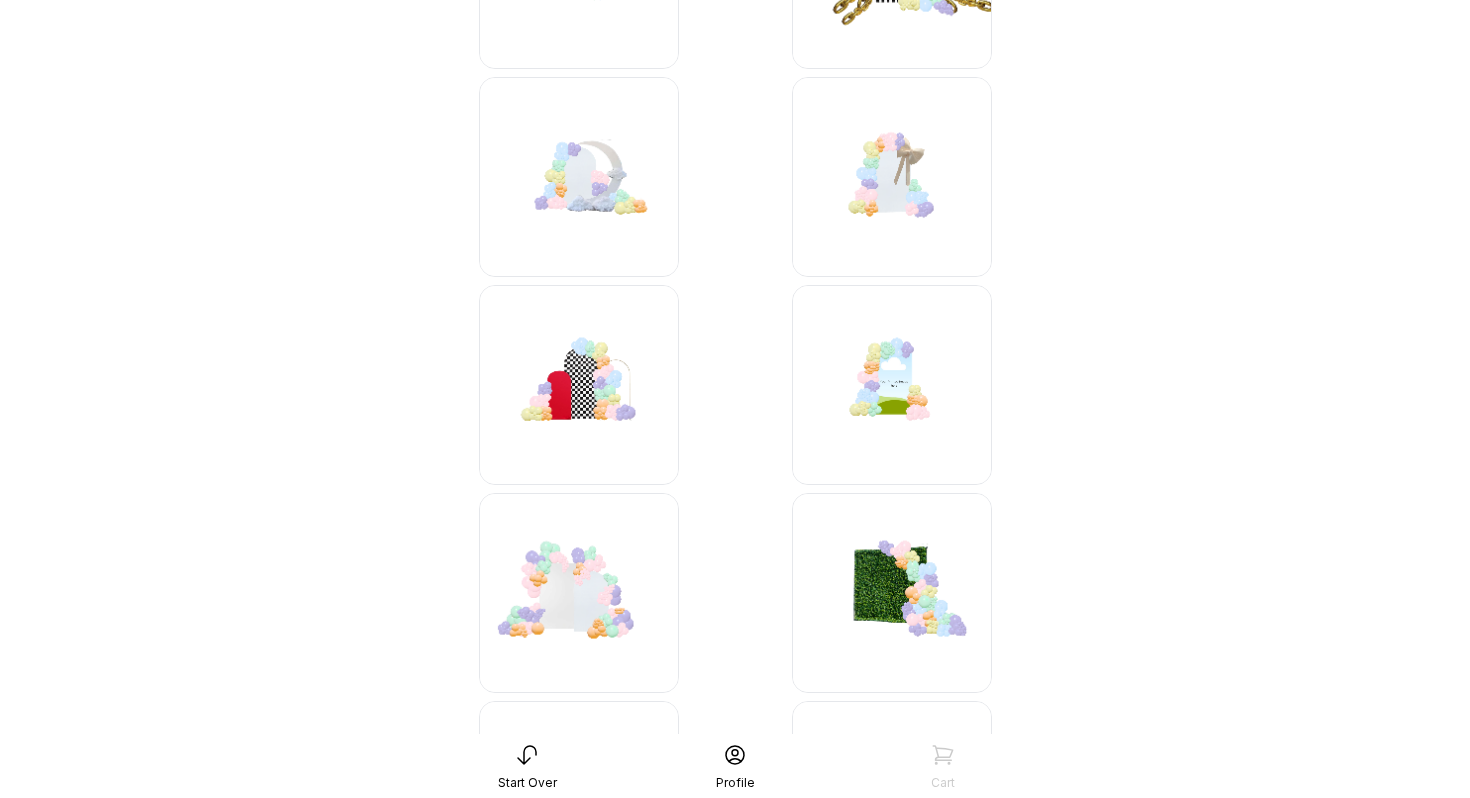 scroll, scrollTop: 575, scrollLeft: 0, axis: vertical 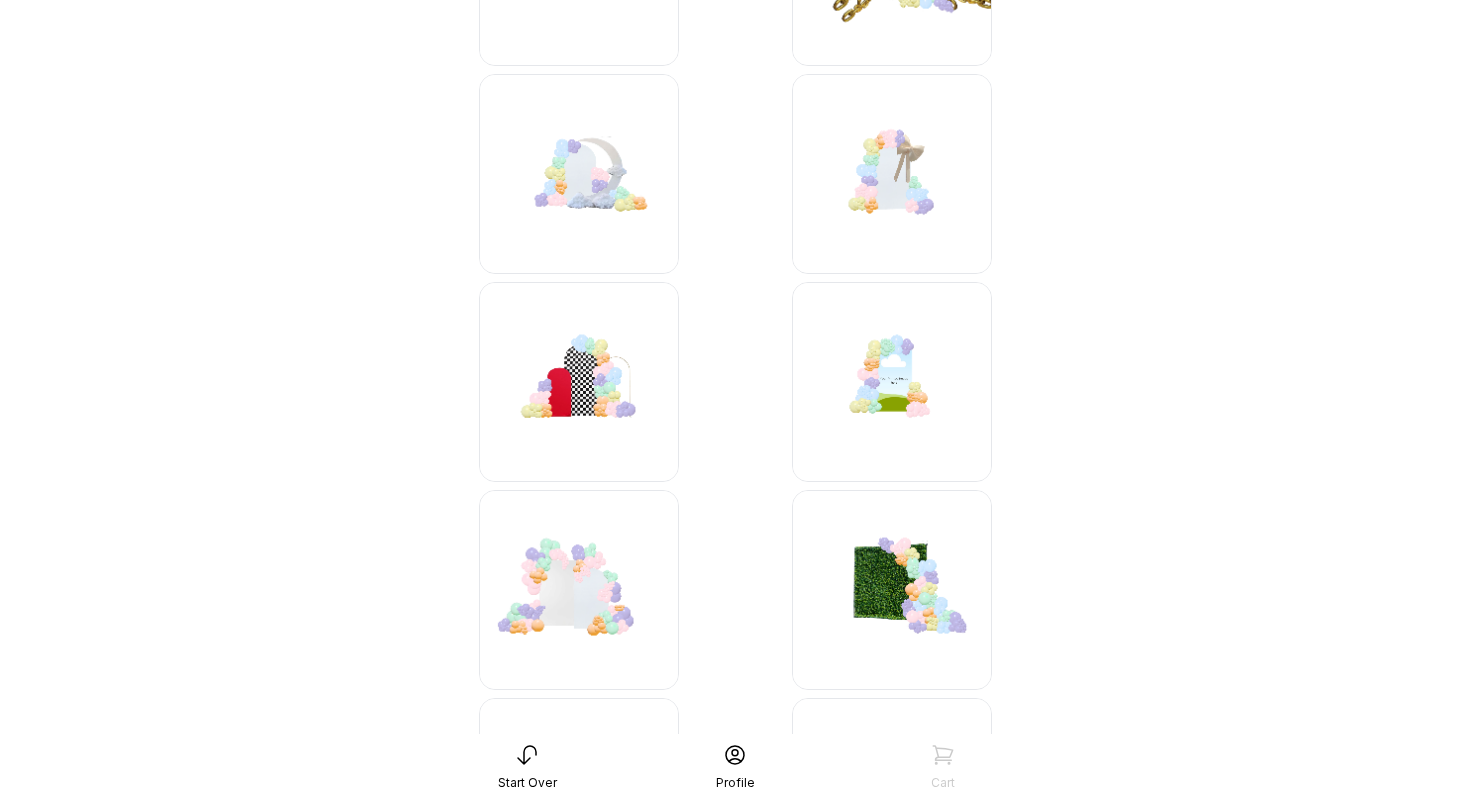 click at bounding box center [579, 174] 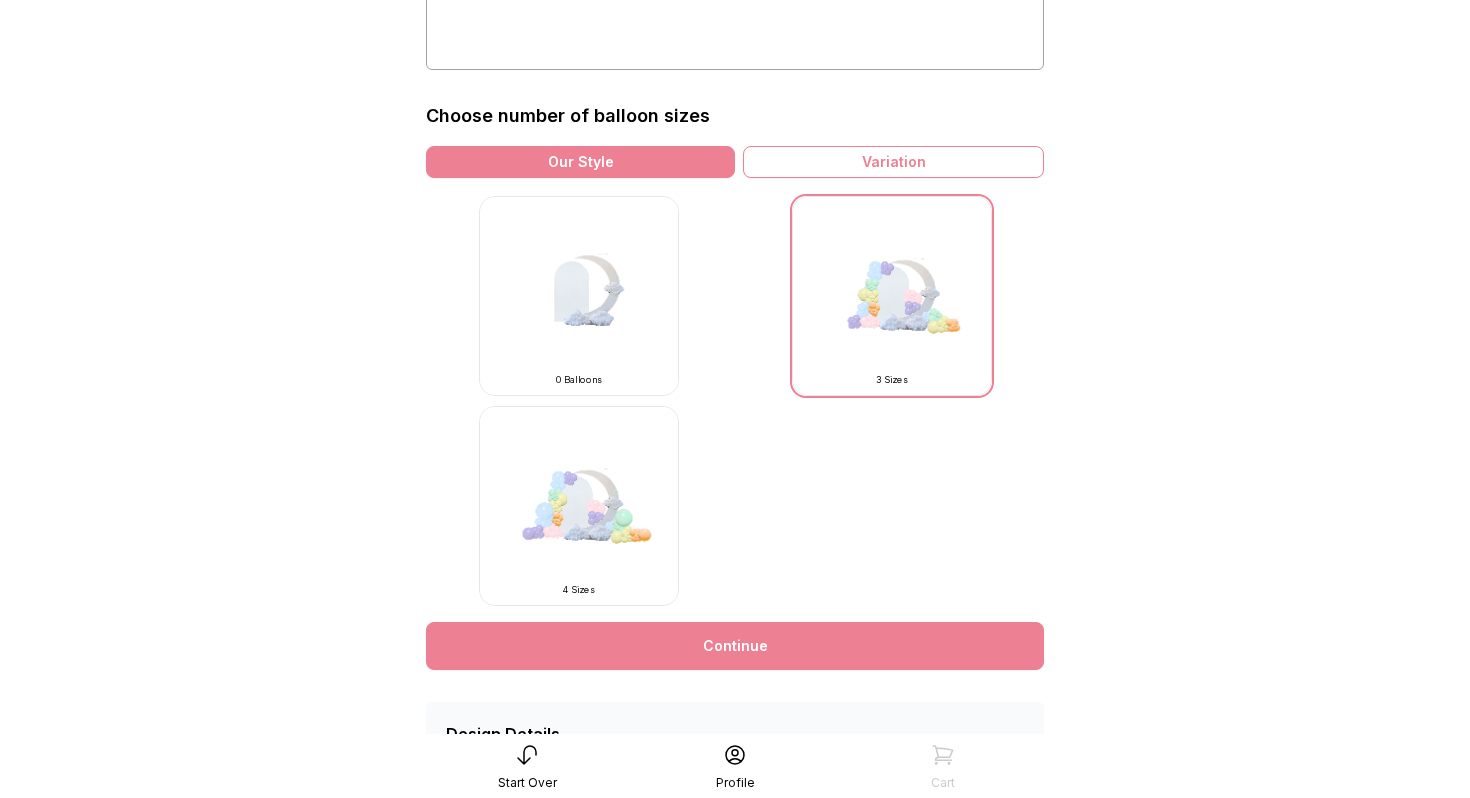 scroll, scrollTop: 551, scrollLeft: 0, axis: vertical 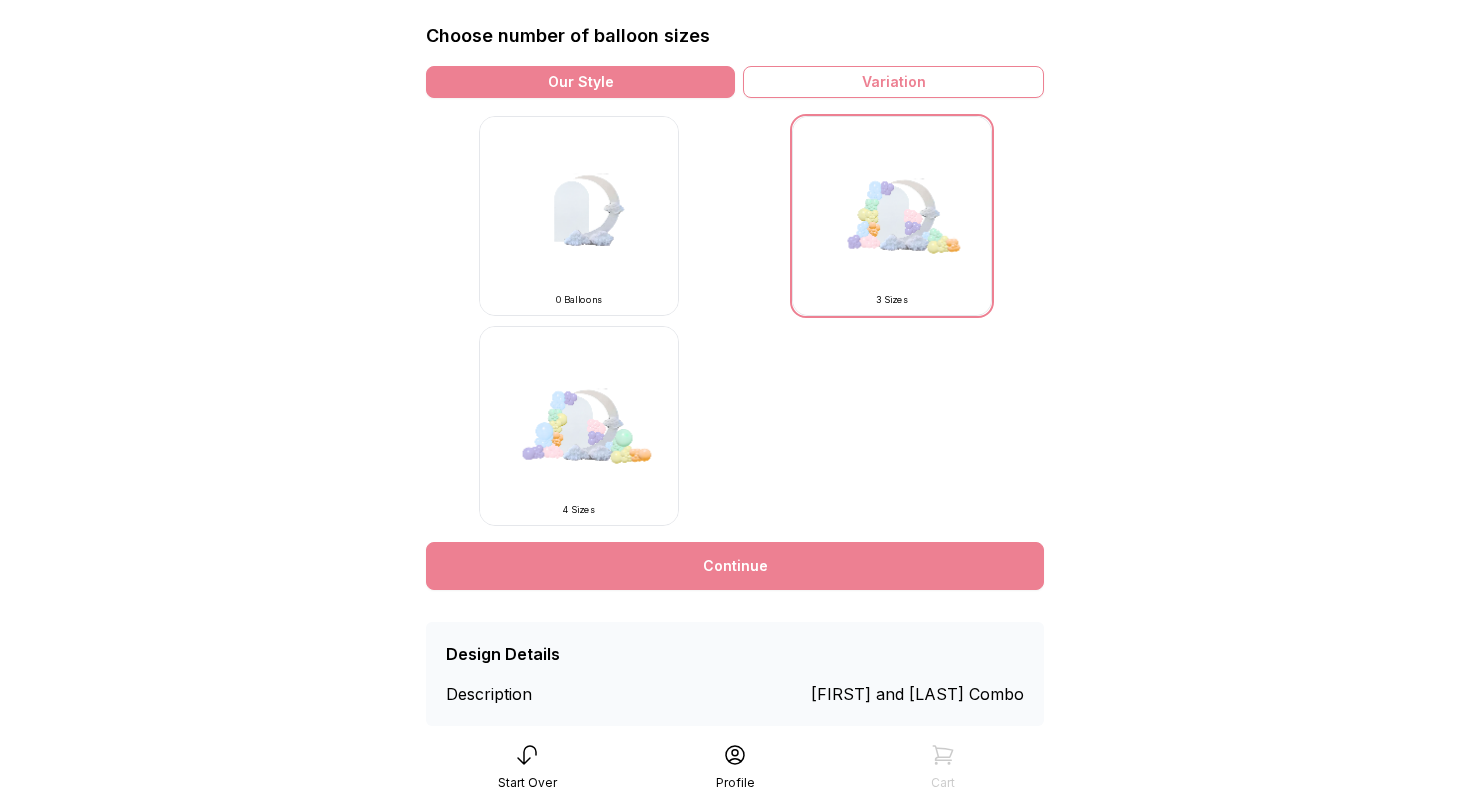 click at bounding box center [579, 426] 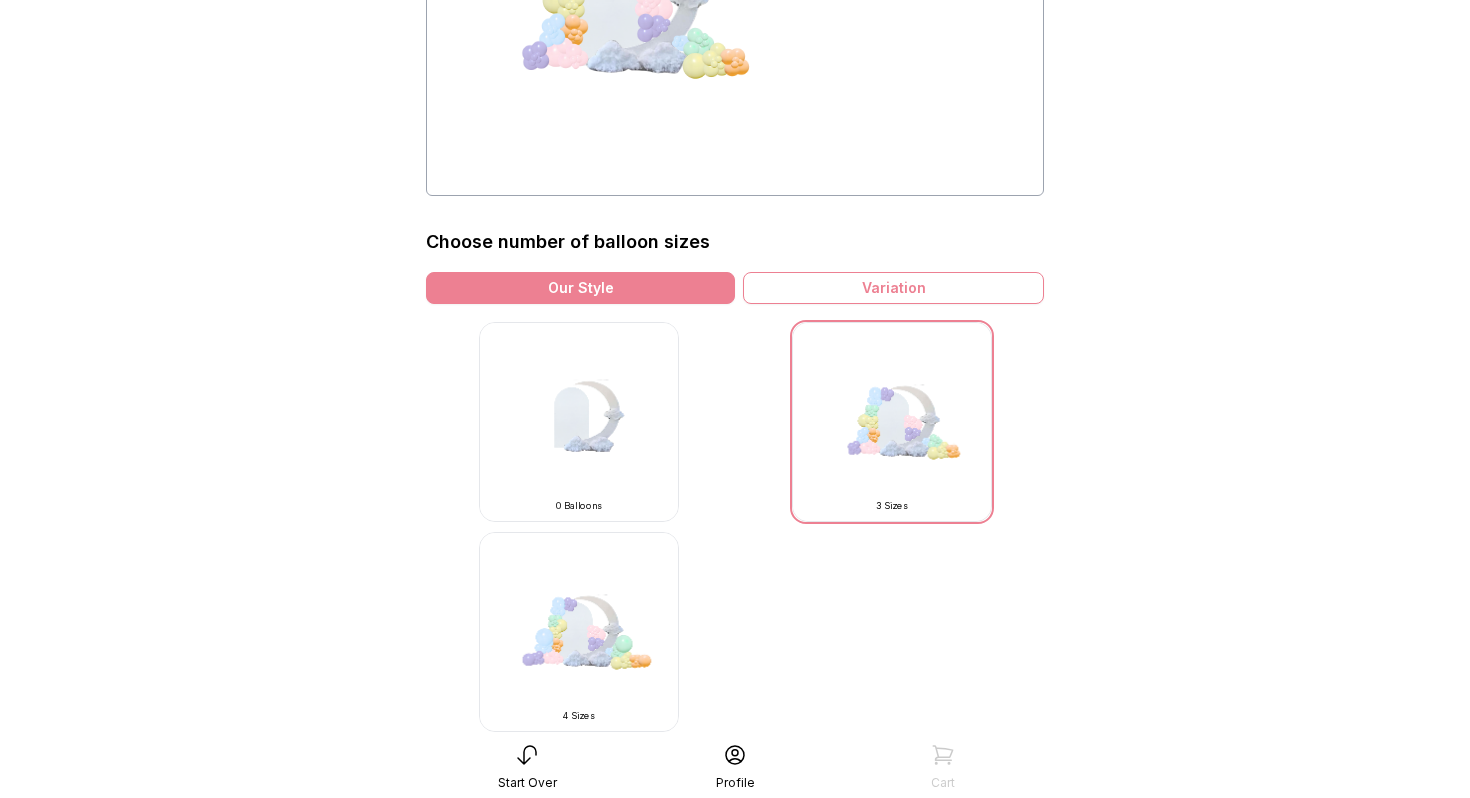 scroll, scrollTop: 346, scrollLeft: 0, axis: vertical 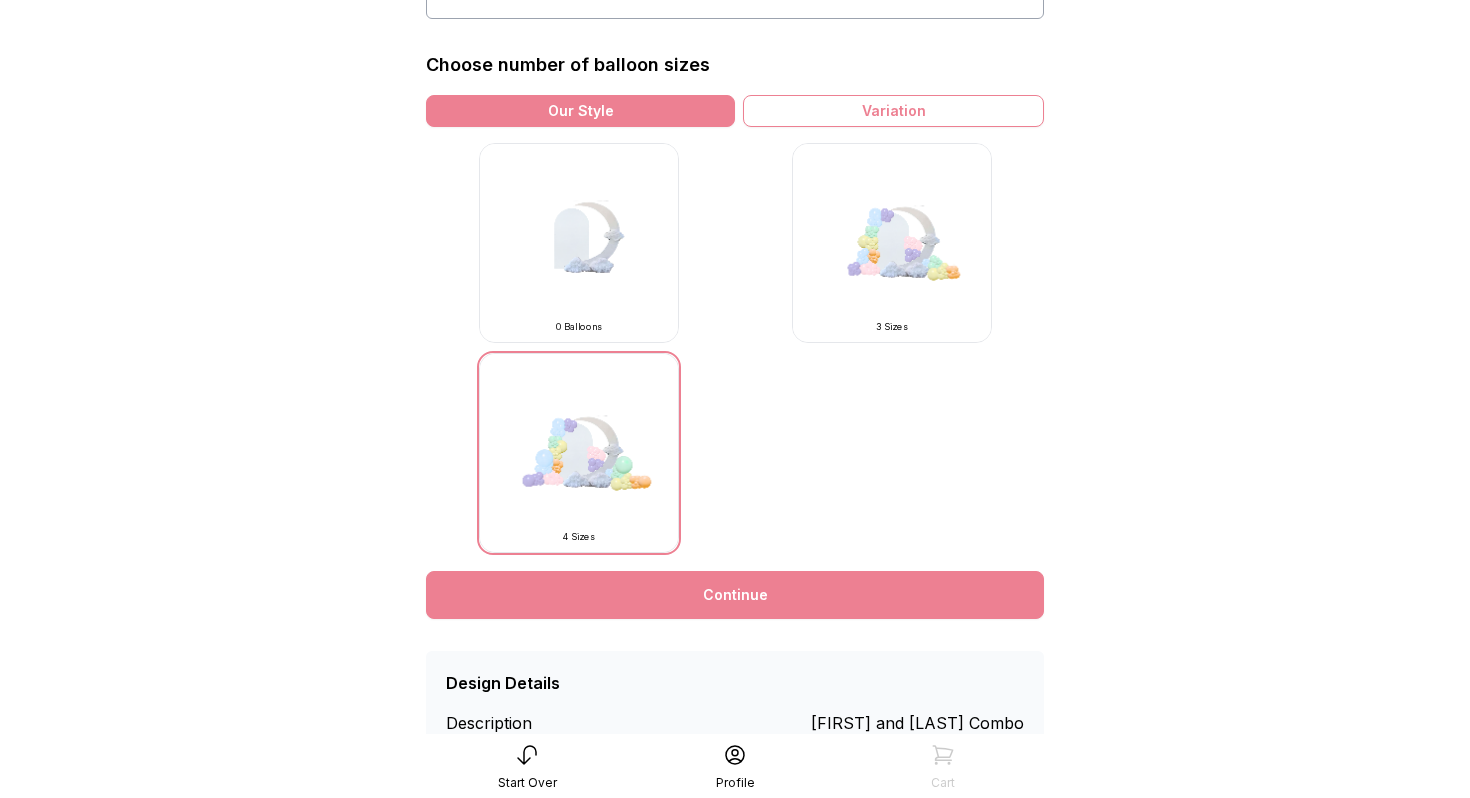 click on "Continue" at bounding box center [735, 595] 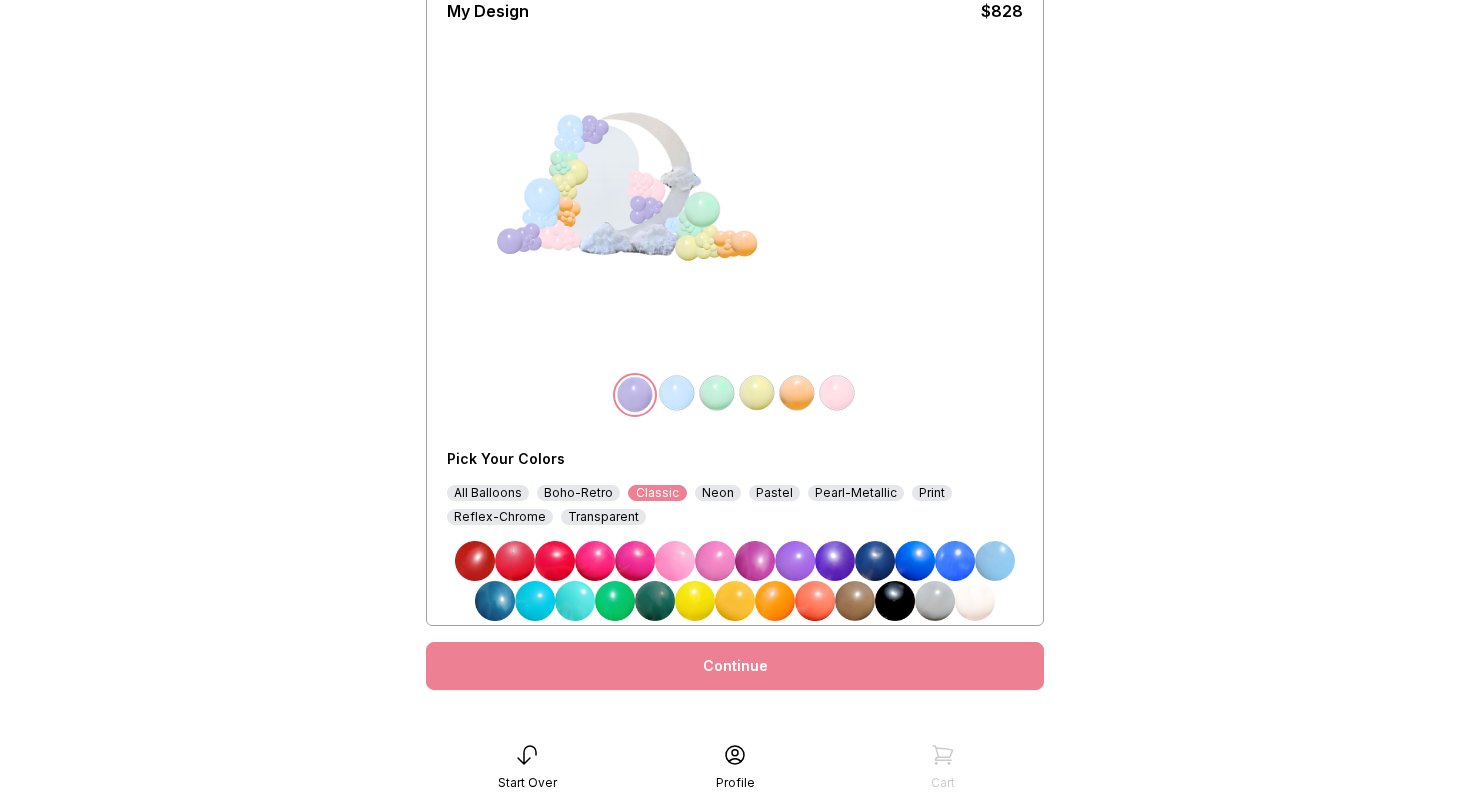scroll, scrollTop: 187, scrollLeft: 0, axis: vertical 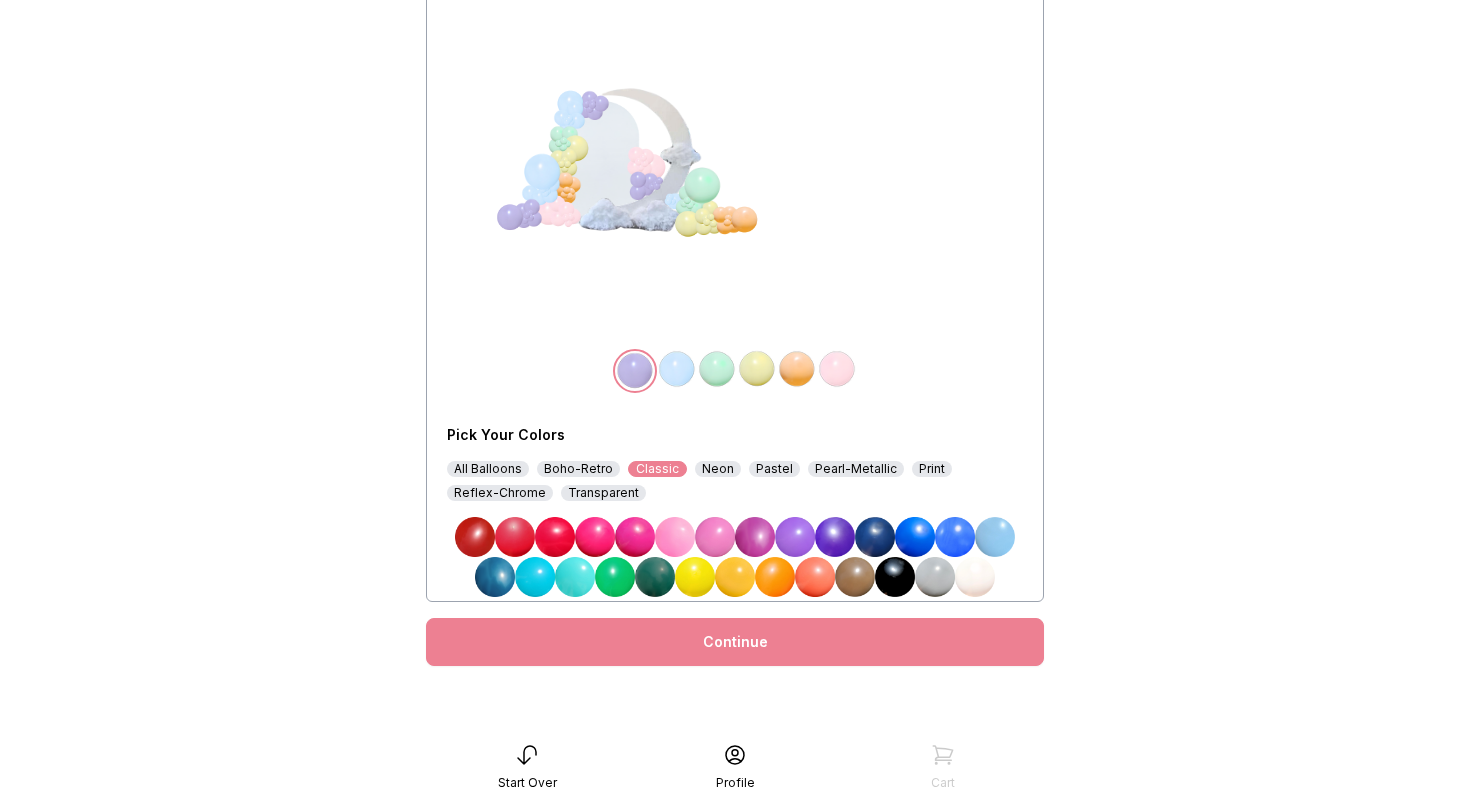 click at bounding box center [795, 537] 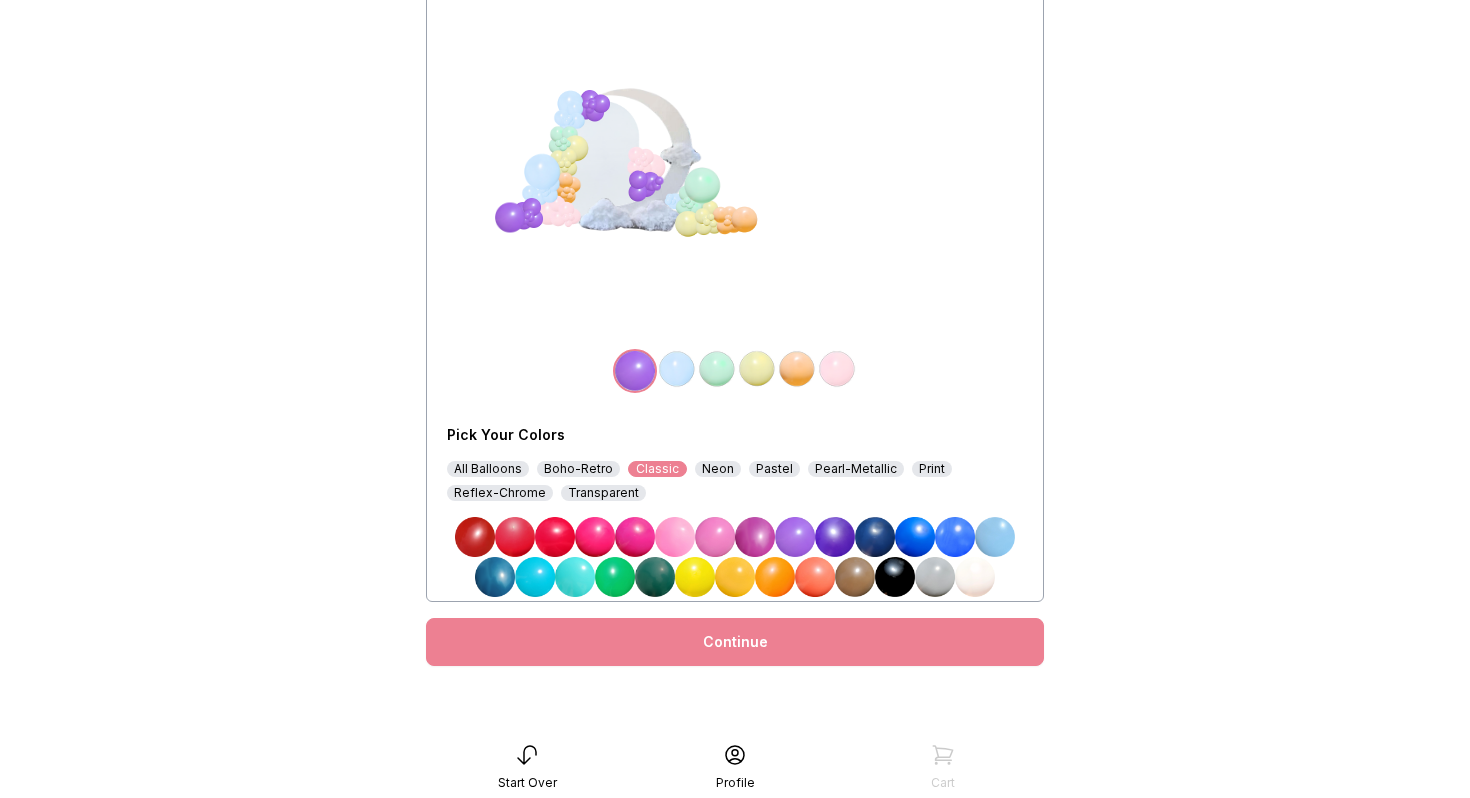 click at bounding box center [677, 369] 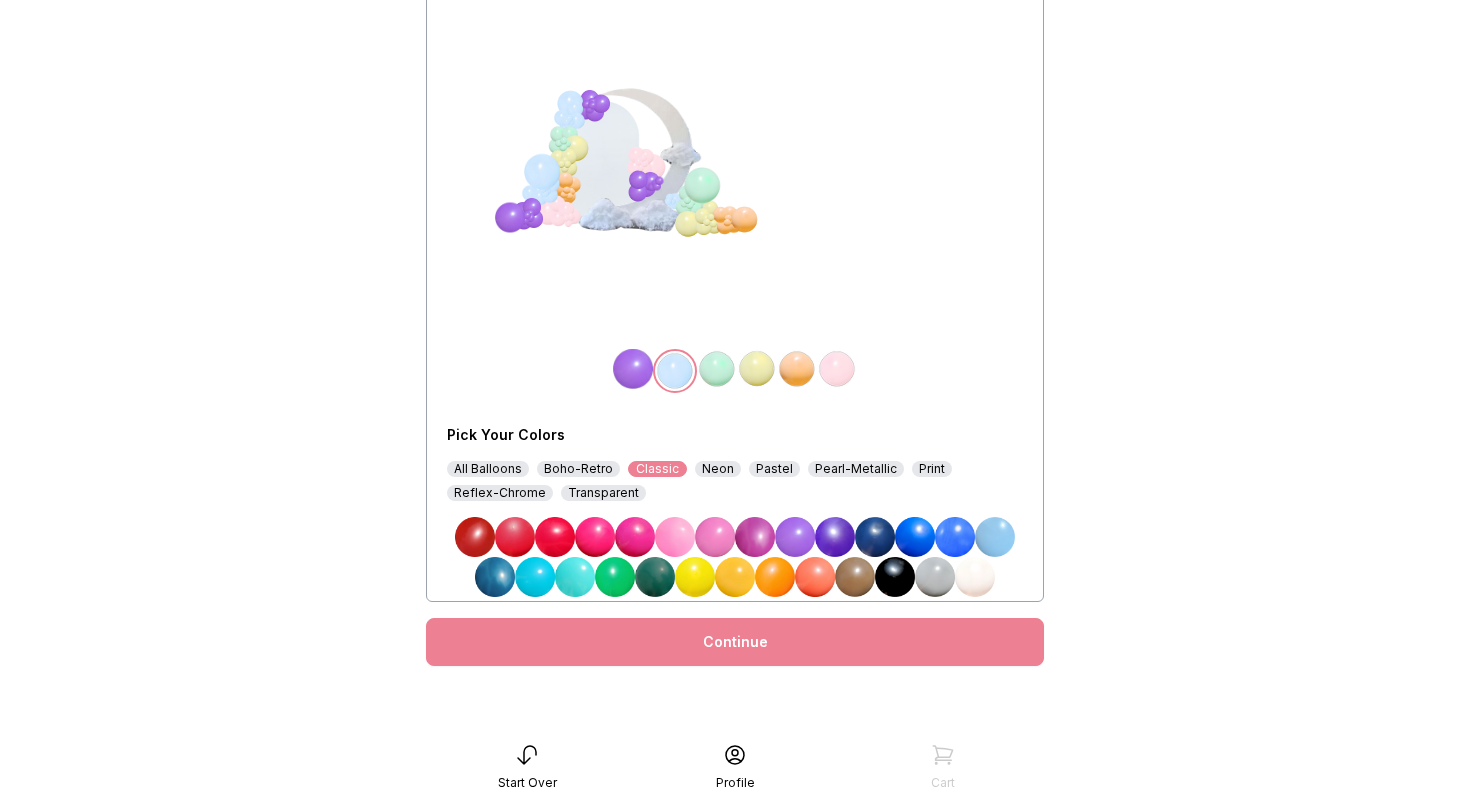 click at bounding box center [835, 537] 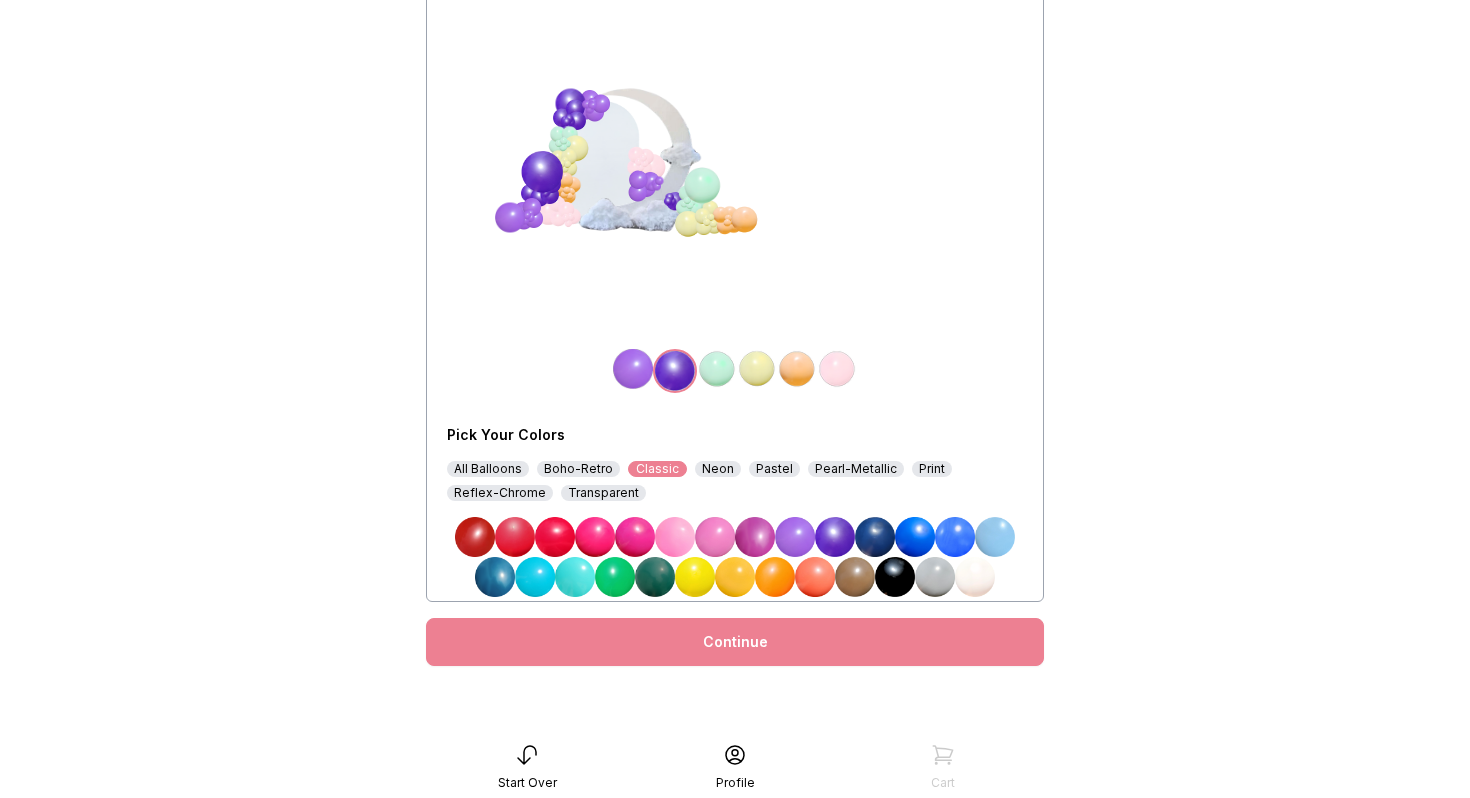 click at bounding box center [717, 369] 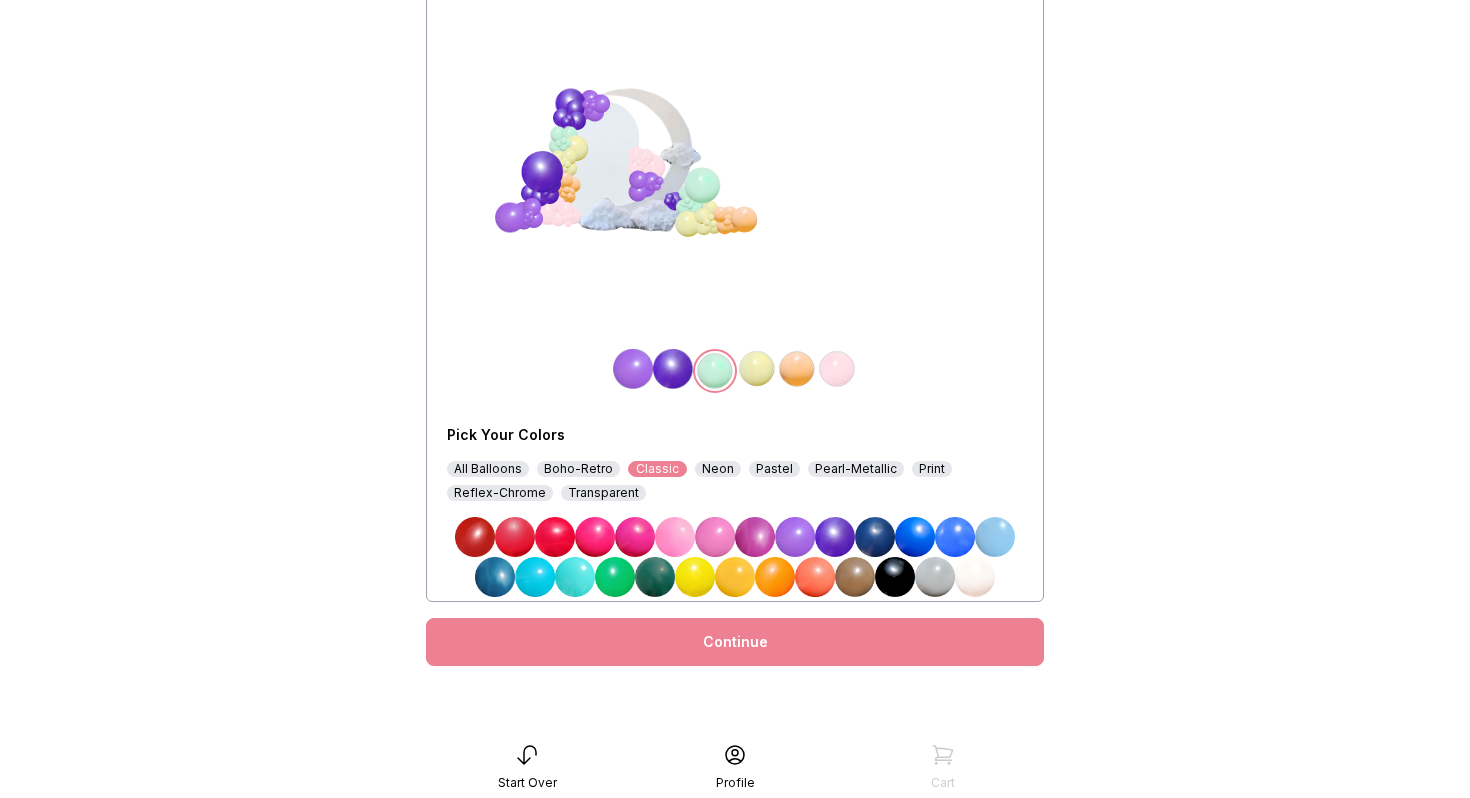 click at bounding box center [875, 537] 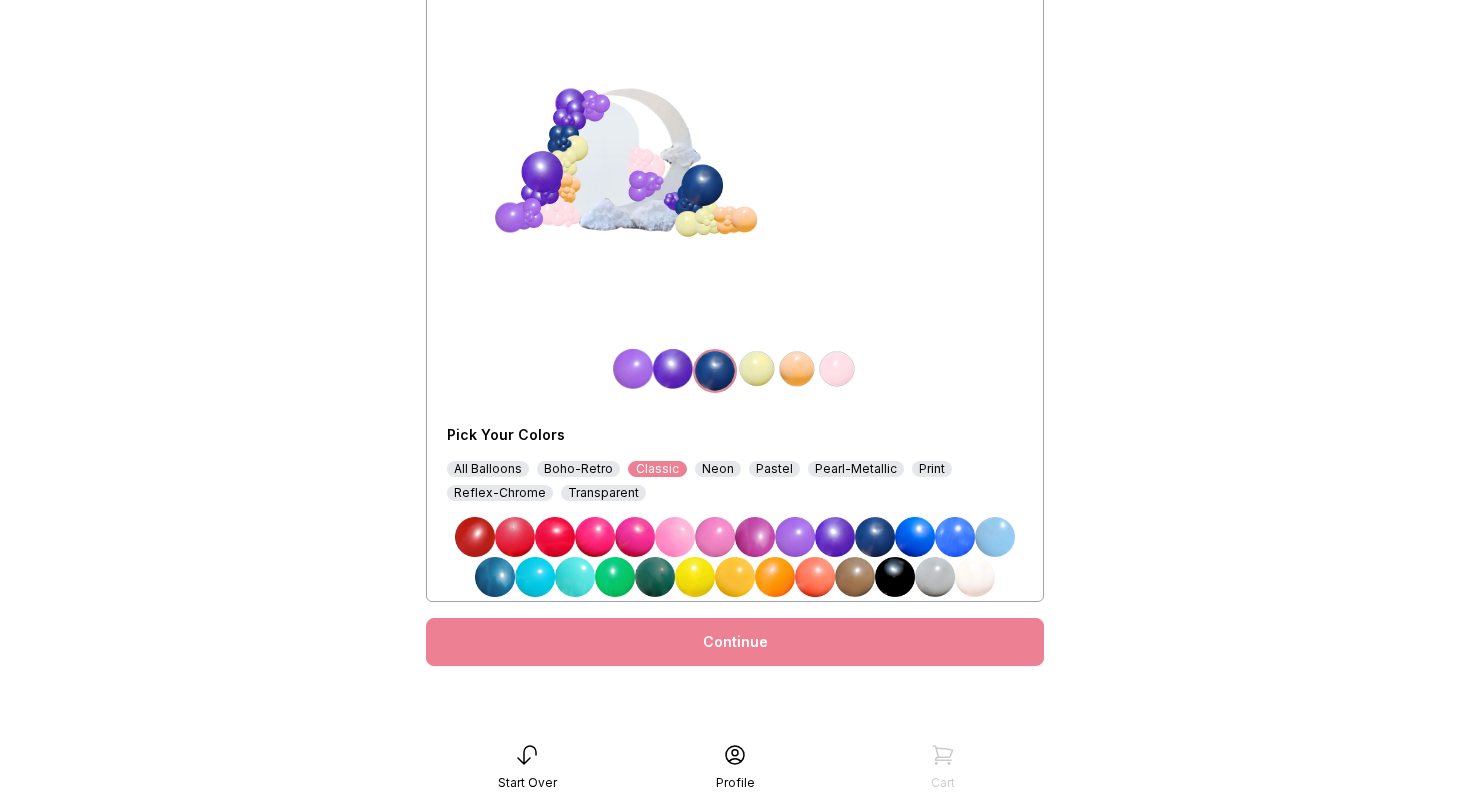 click at bounding box center (757, 369) 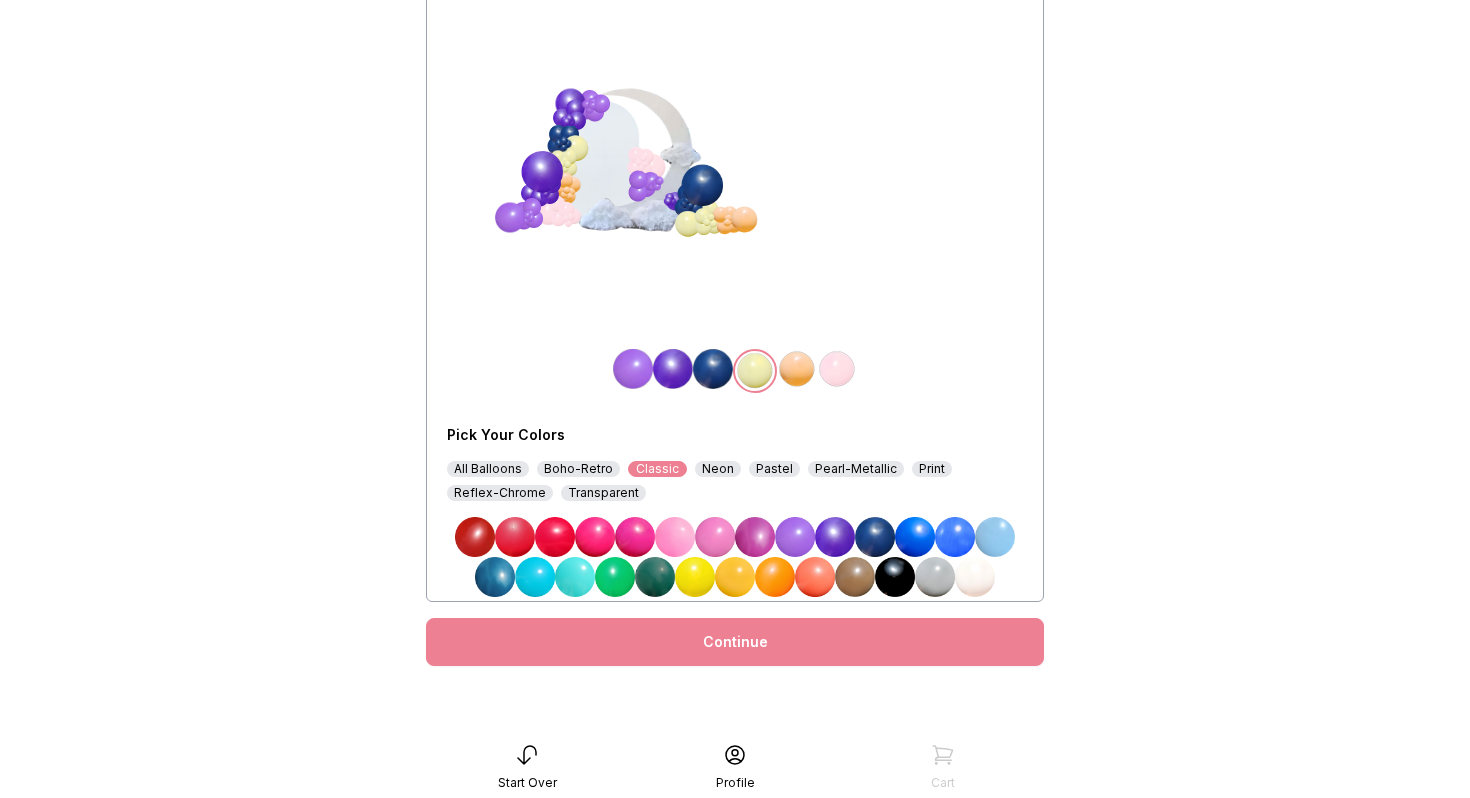 click at bounding box center [915, 537] 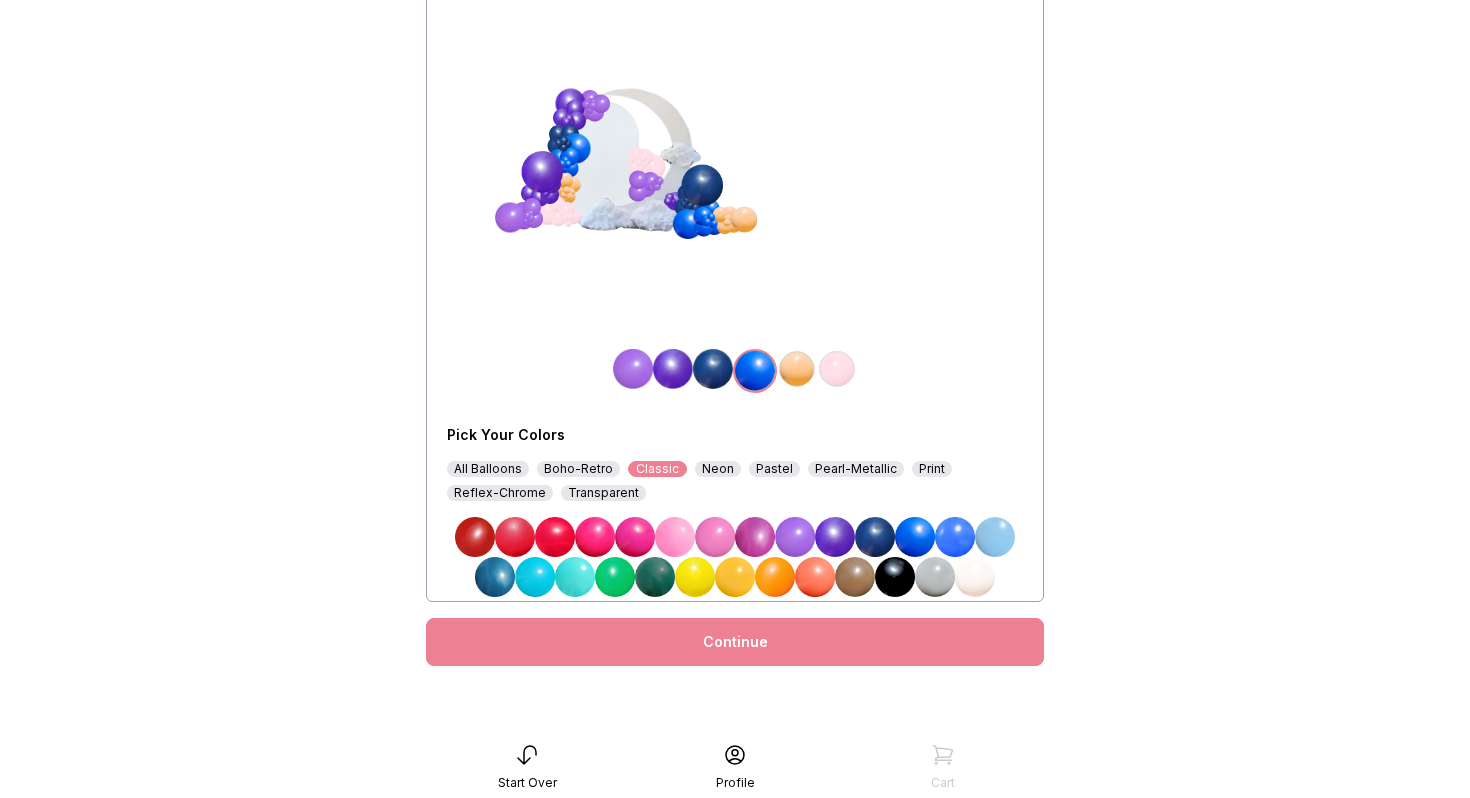 click at bounding box center (797, 369) 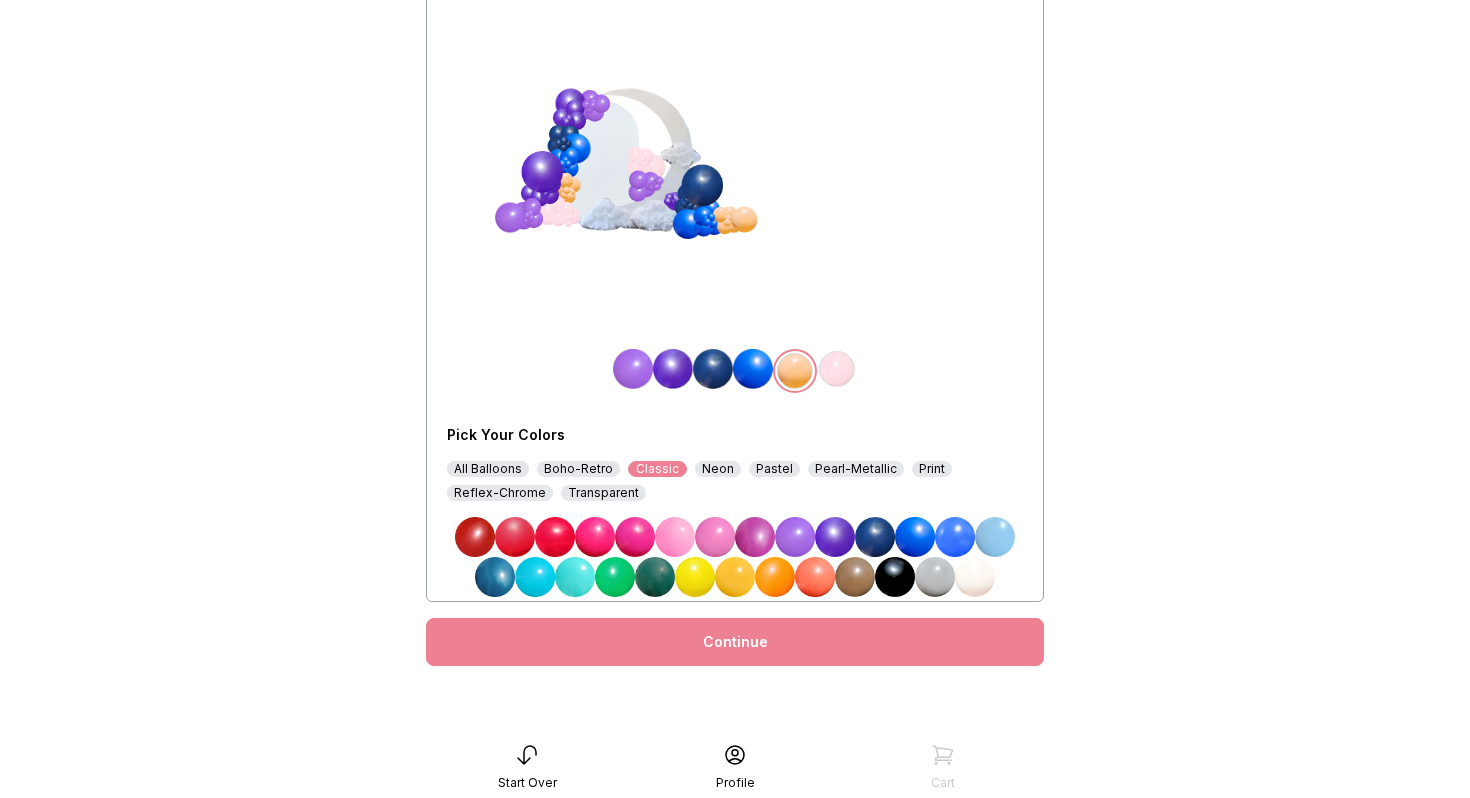 click at bounding box center [935, 577] 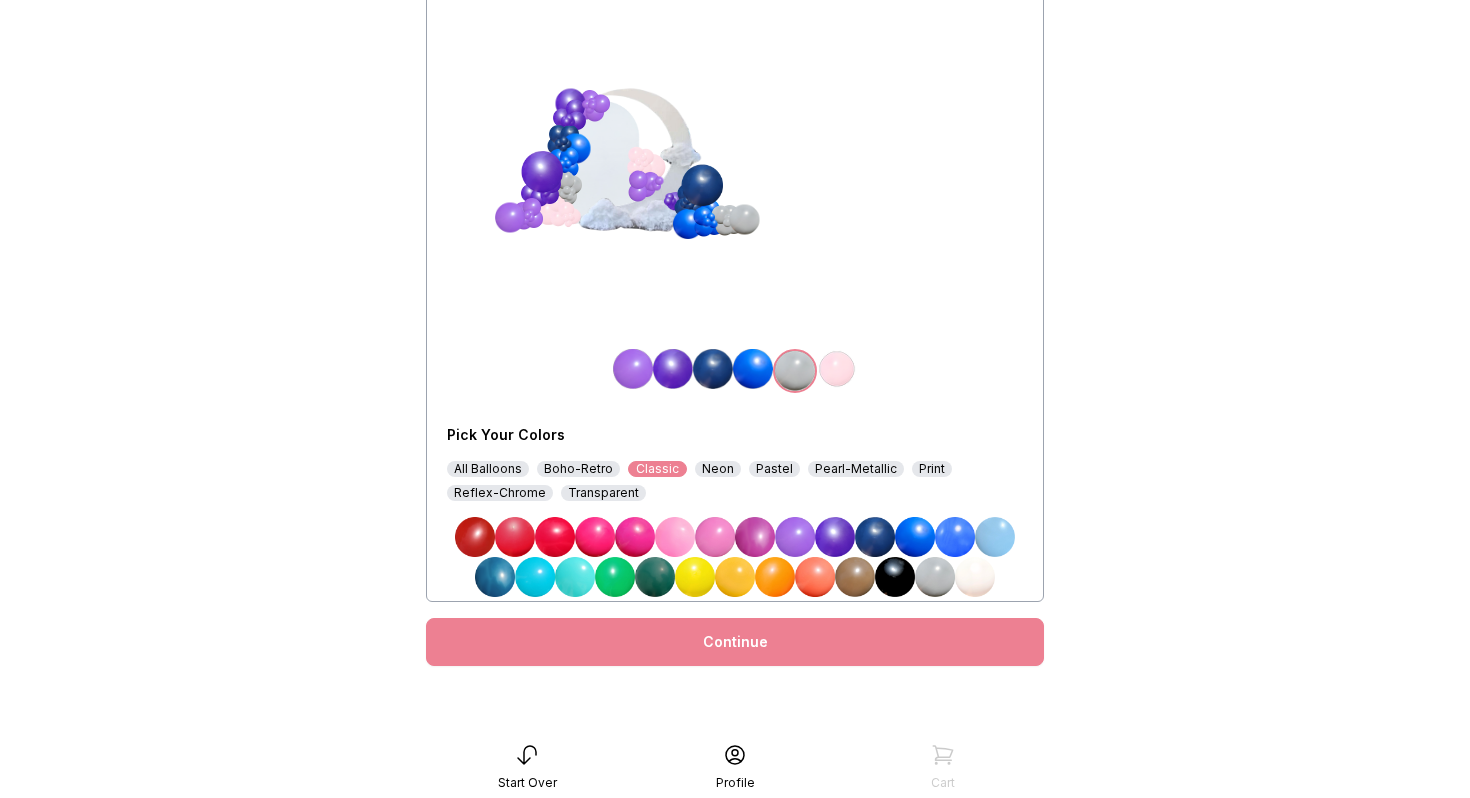 click at bounding box center (837, 369) 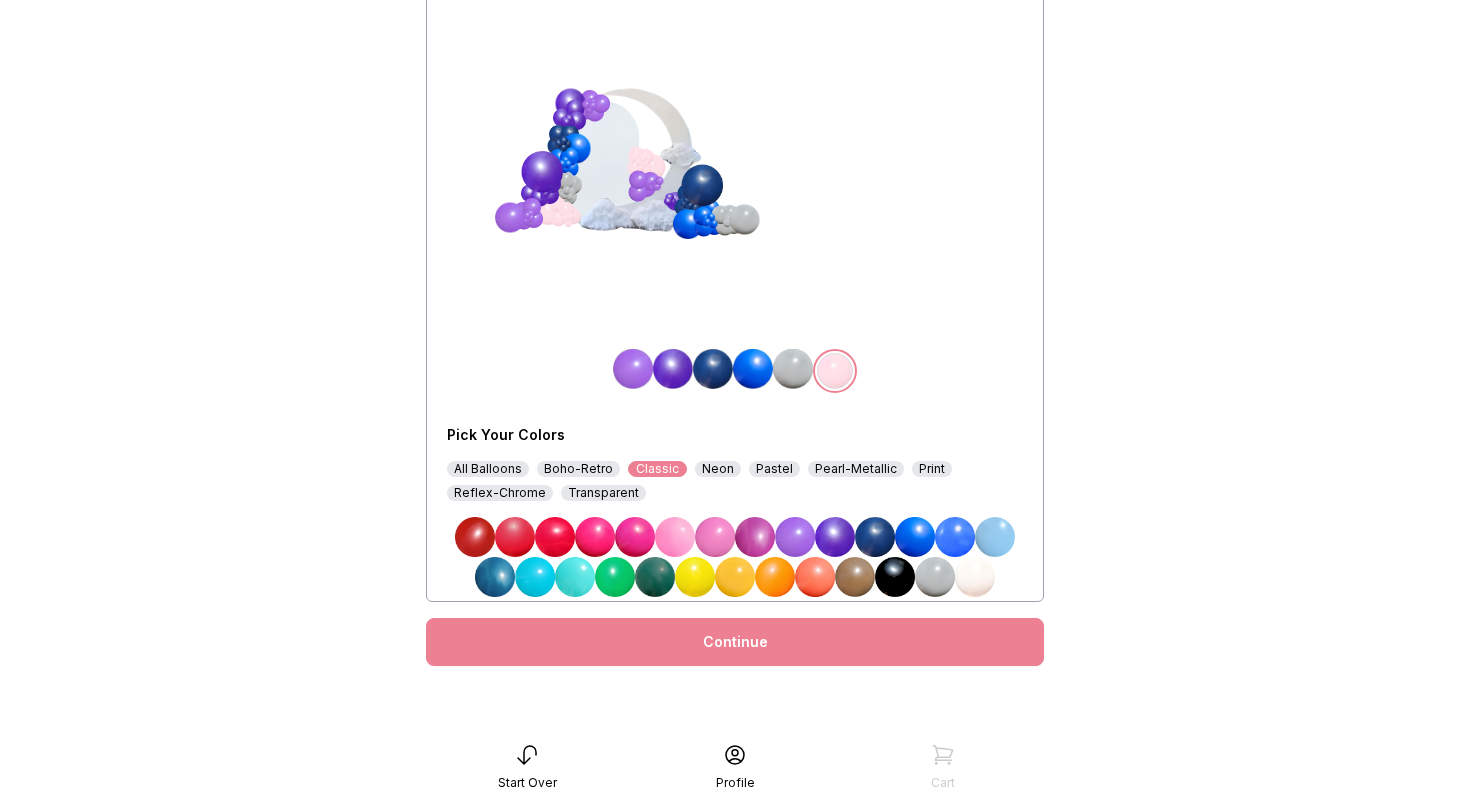 click at bounding box center [995, 537] 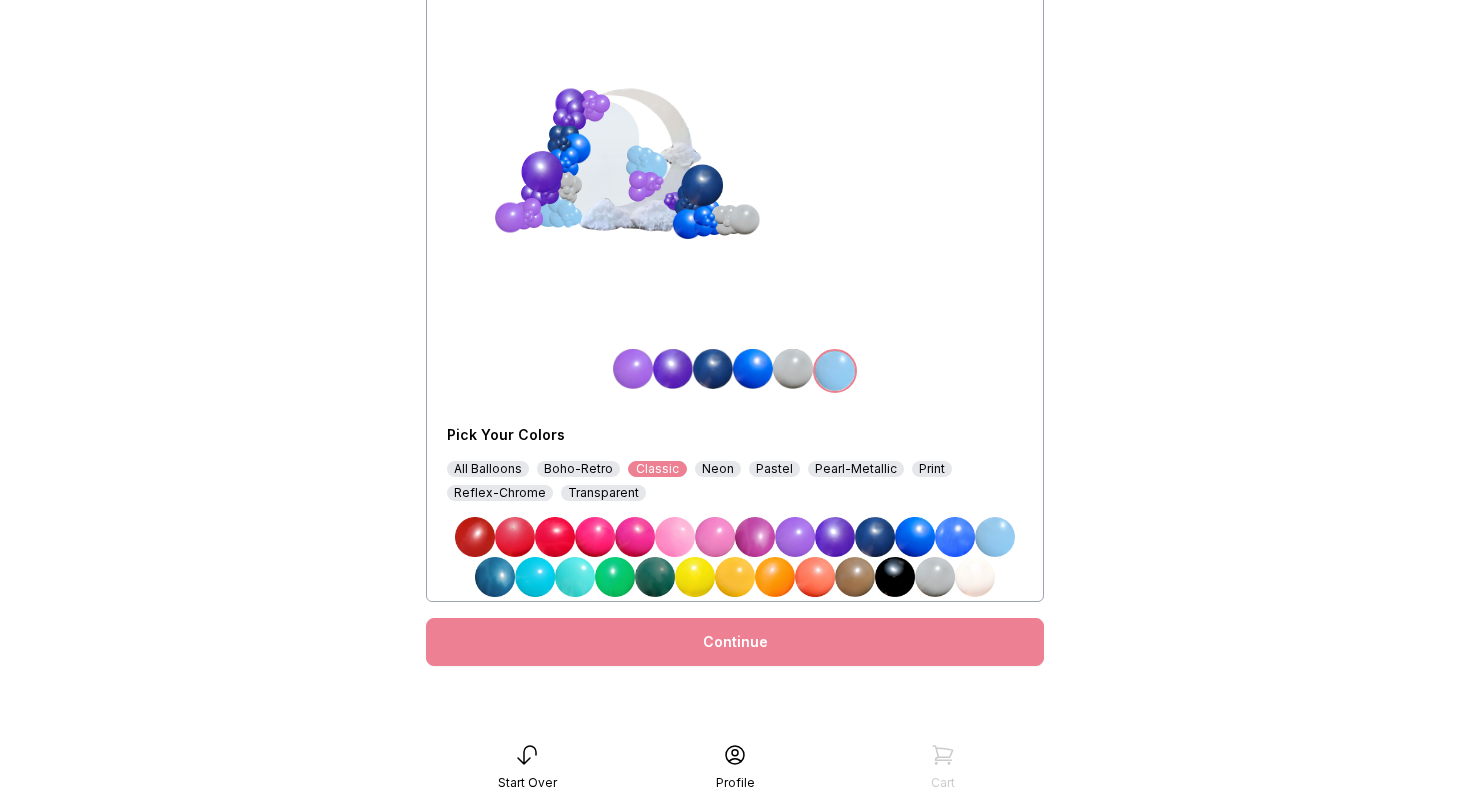 click on "Continue" at bounding box center [735, 642] 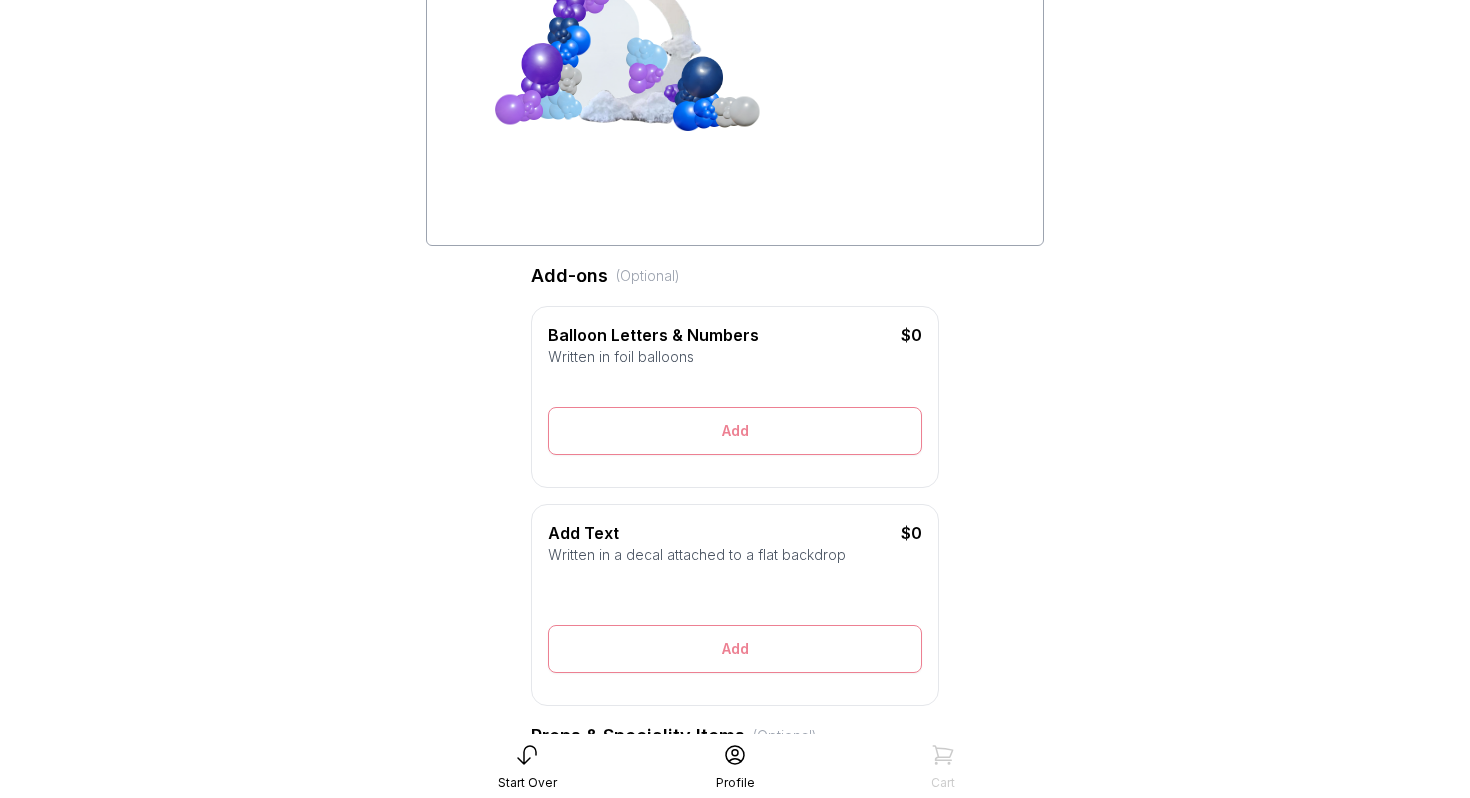 scroll, scrollTop: 297, scrollLeft: 0, axis: vertical 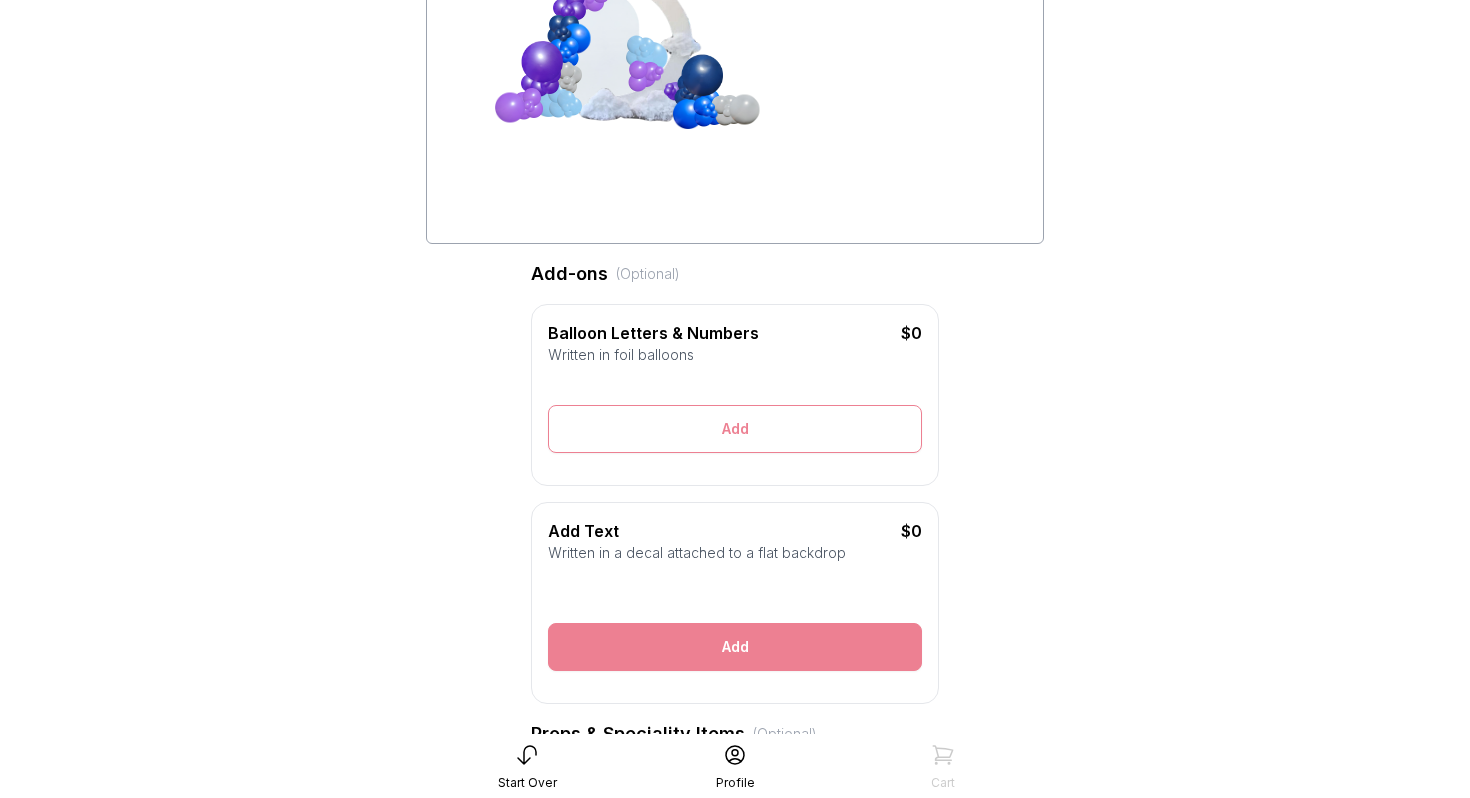 click on "Add" at bounding box center [735, 647] 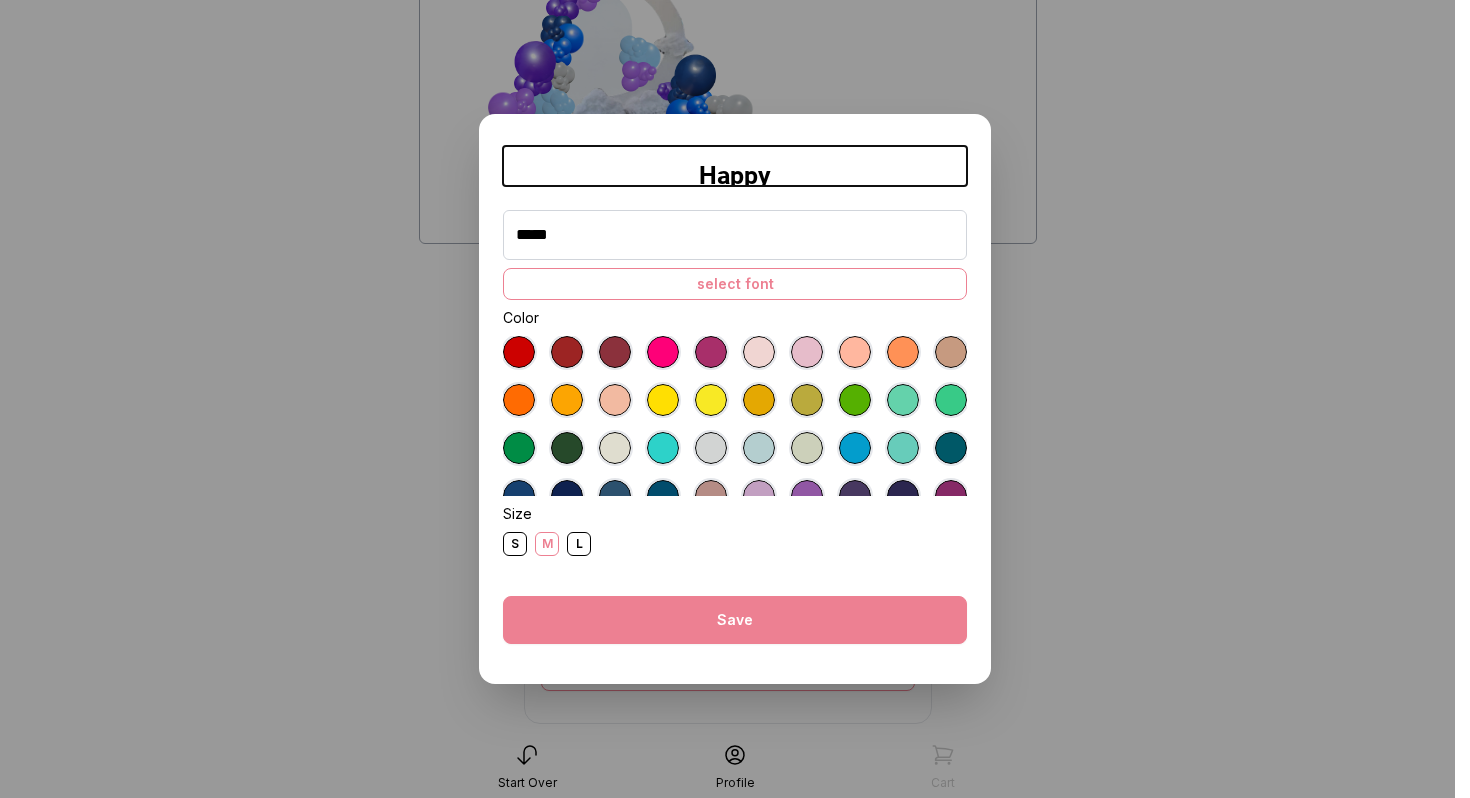 type on "*****" 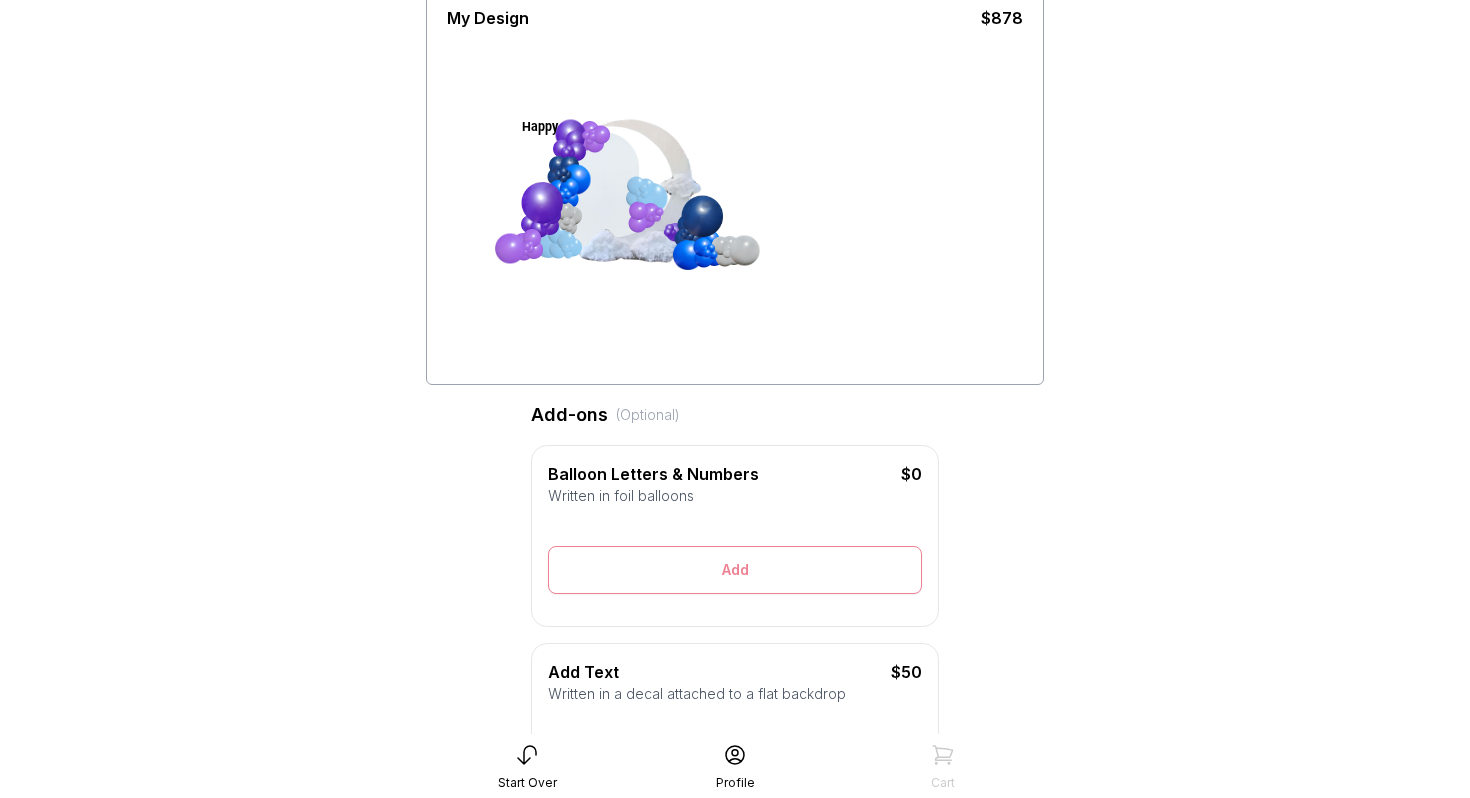 scroll, scrollTop: 129, scrollLeft: 0, axis: vertical 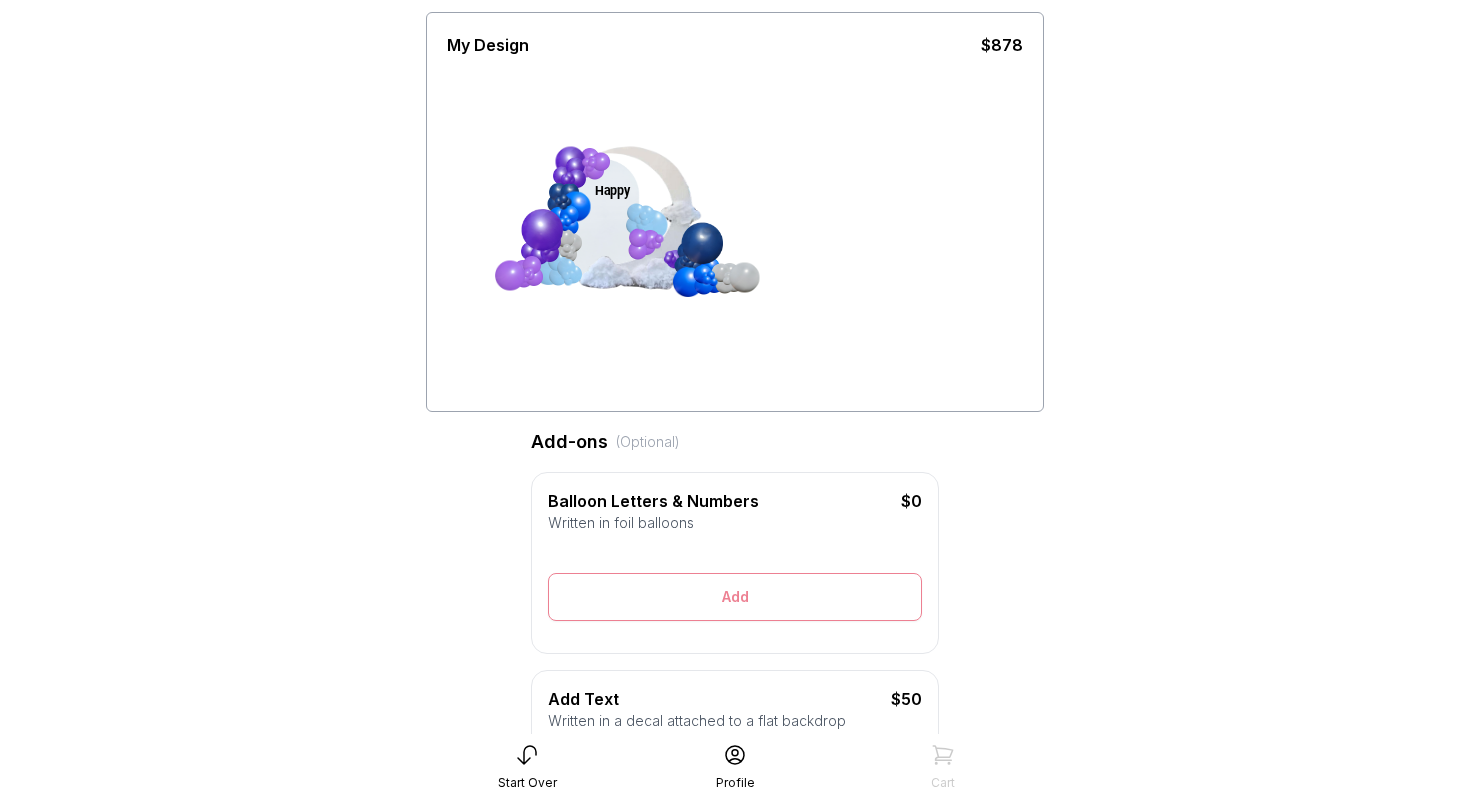 drag, startPoint x: 538, startPoint y: 156, endPoint x: 683, endPoint y: 230, distance: 162.79128 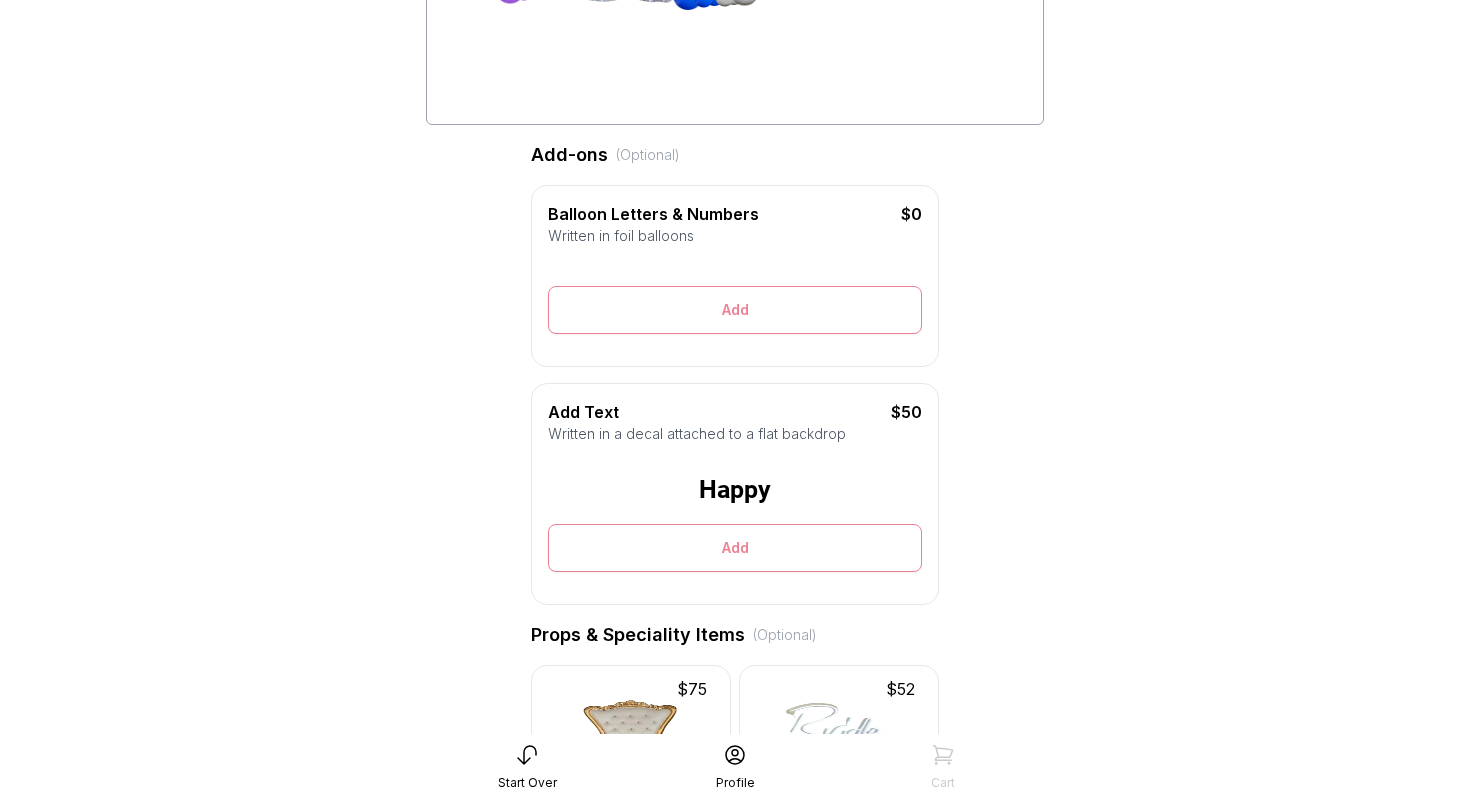 scroll, scrollTop: 563, scrollLeft: 0, axis: vertical 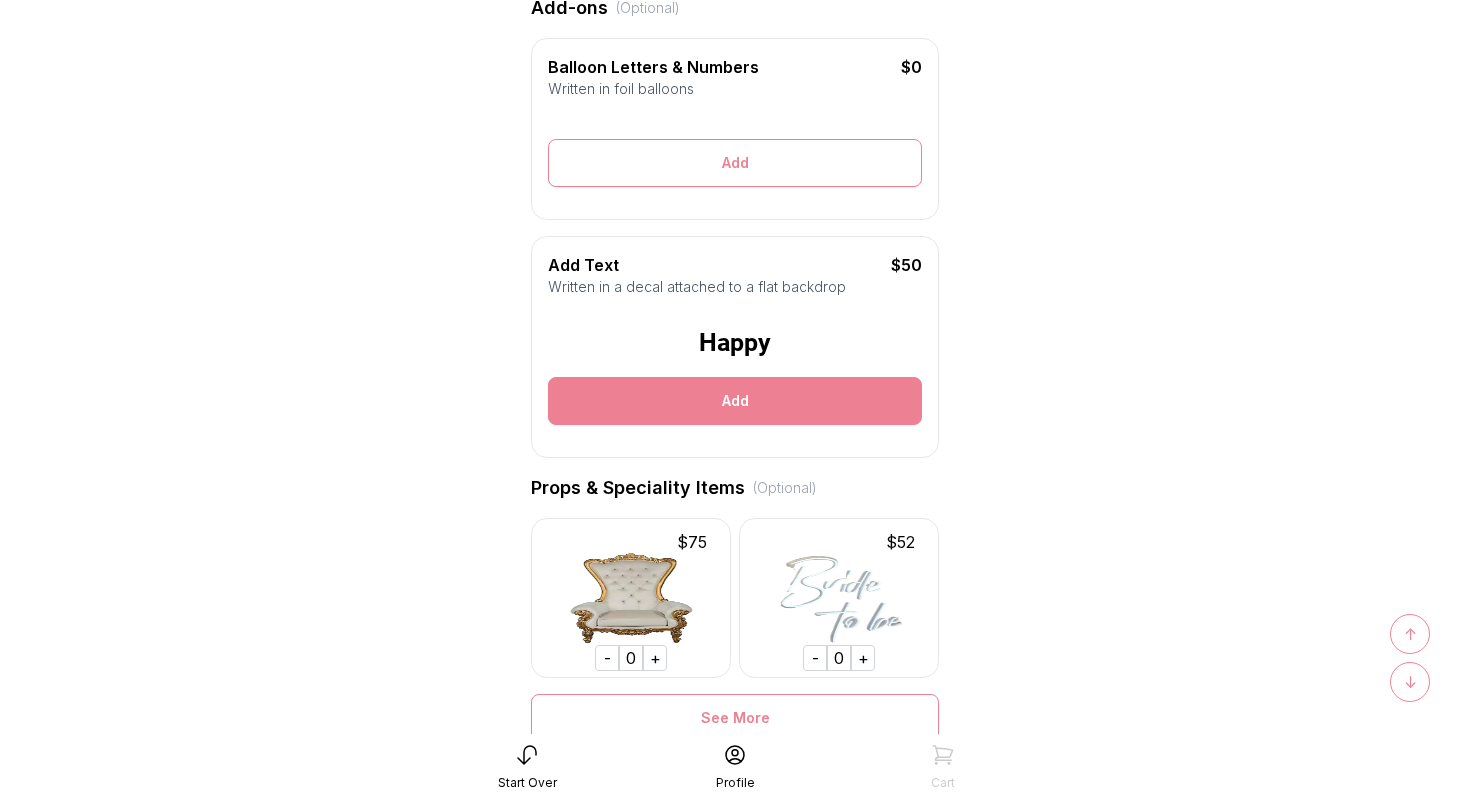 click on "Add" at bounding box center [735, 401] 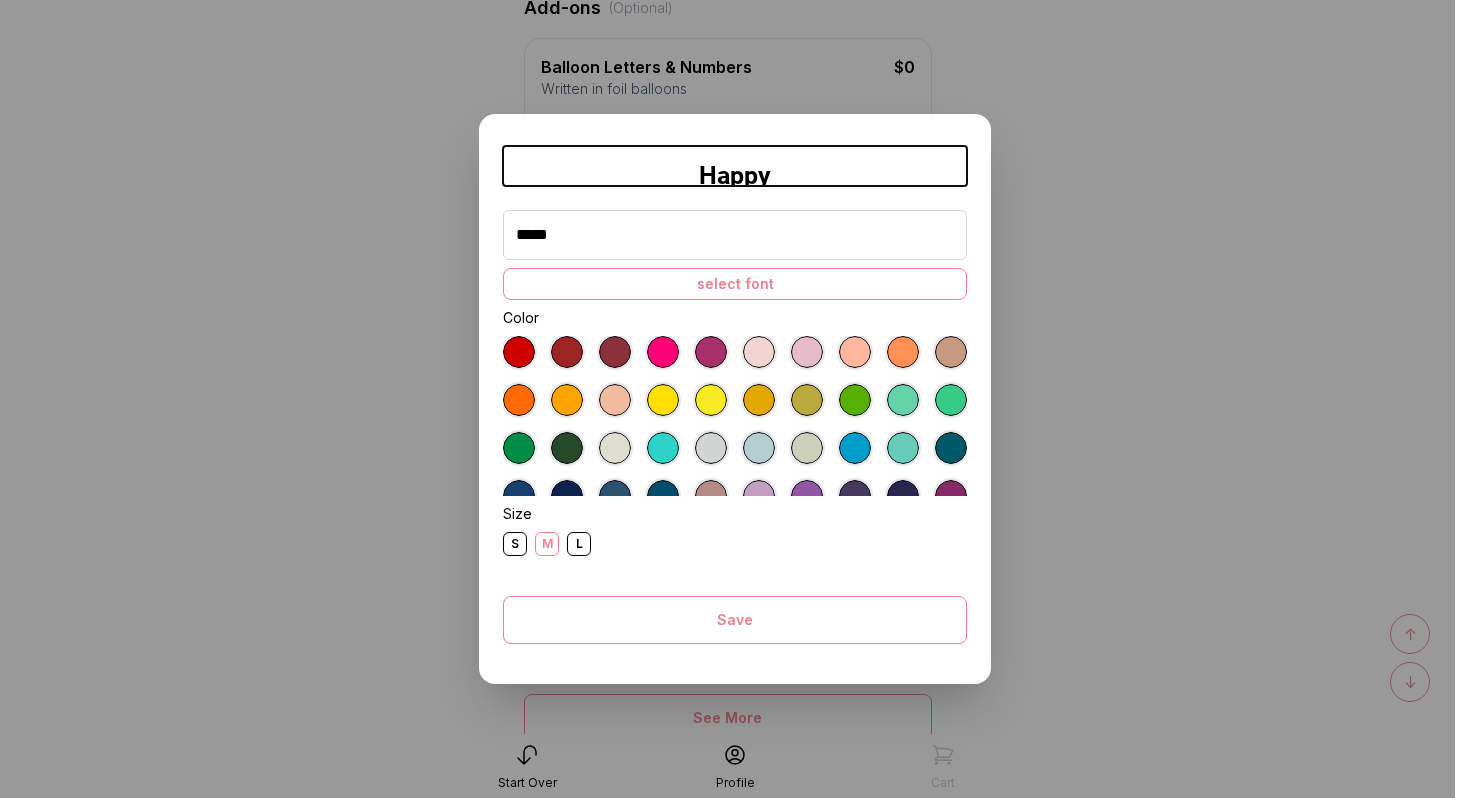 drag, startPoint x: 641, startPoint y: 228, endPoint x: 615, endPoint y: 232, distance: 26.305893 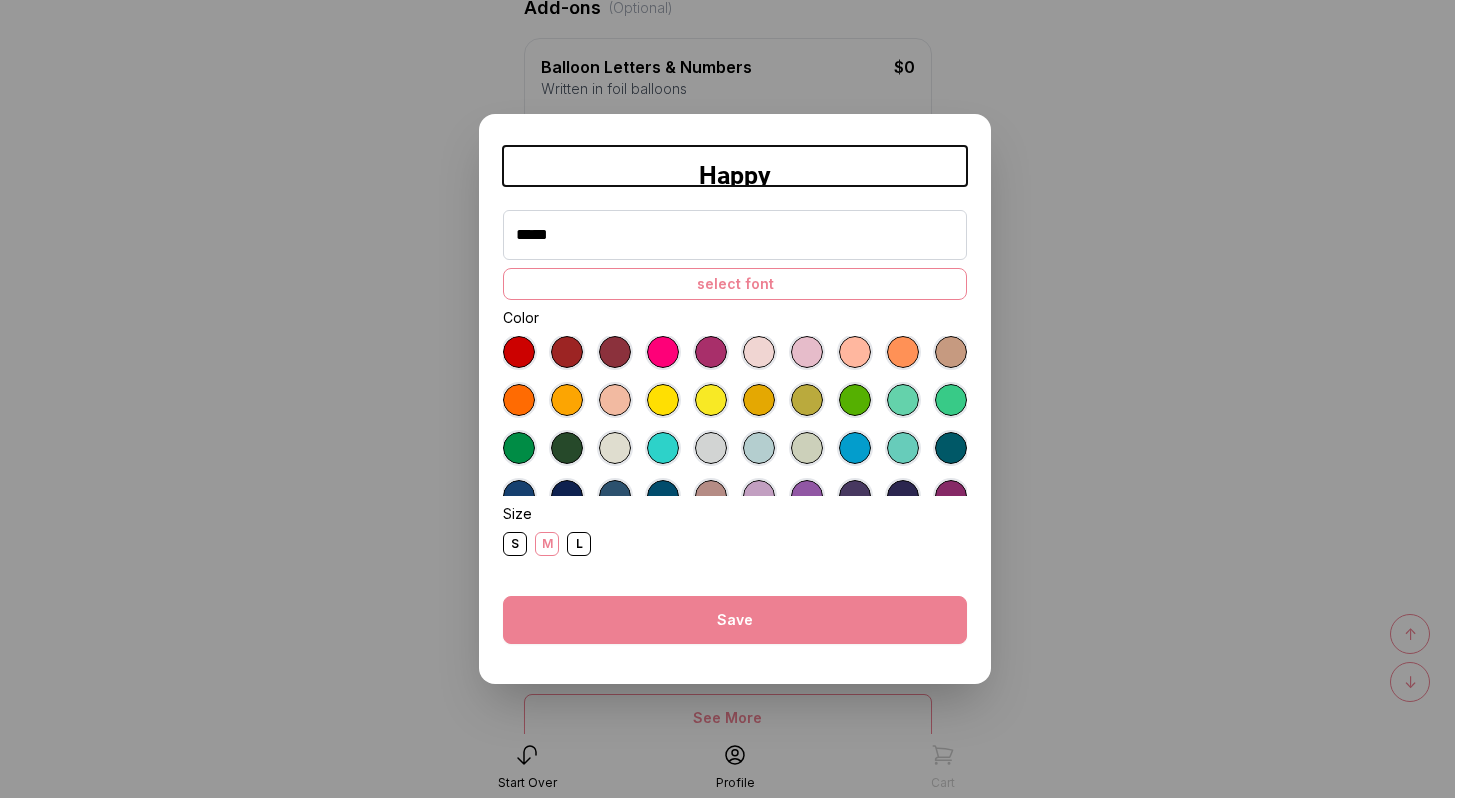 click on "Save" at bounding box center [735, 620] 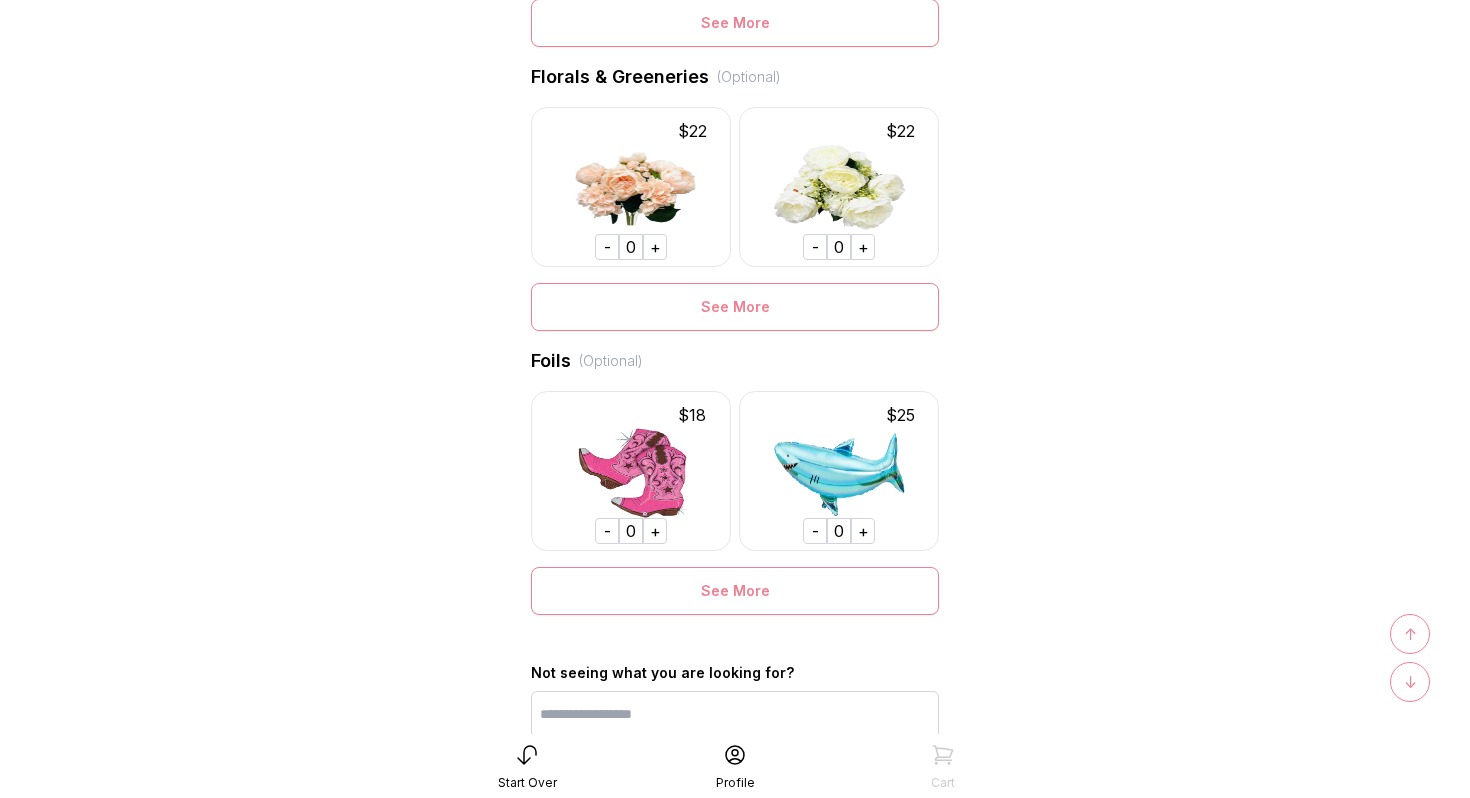 scroll, scrollTop: 1262, scrollLeft: 0, axis: vertical 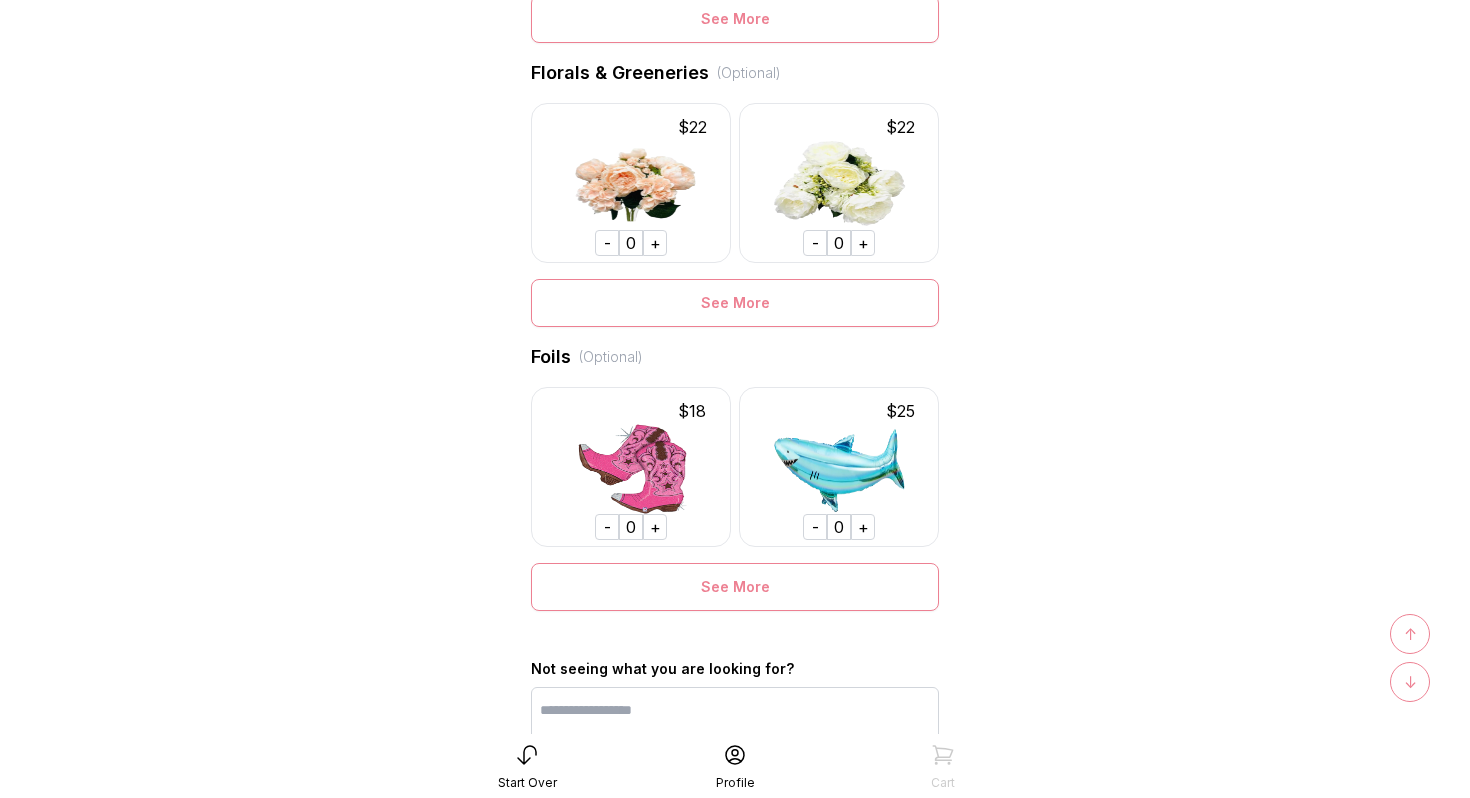 click on "+" at bounding box center (863, 527) 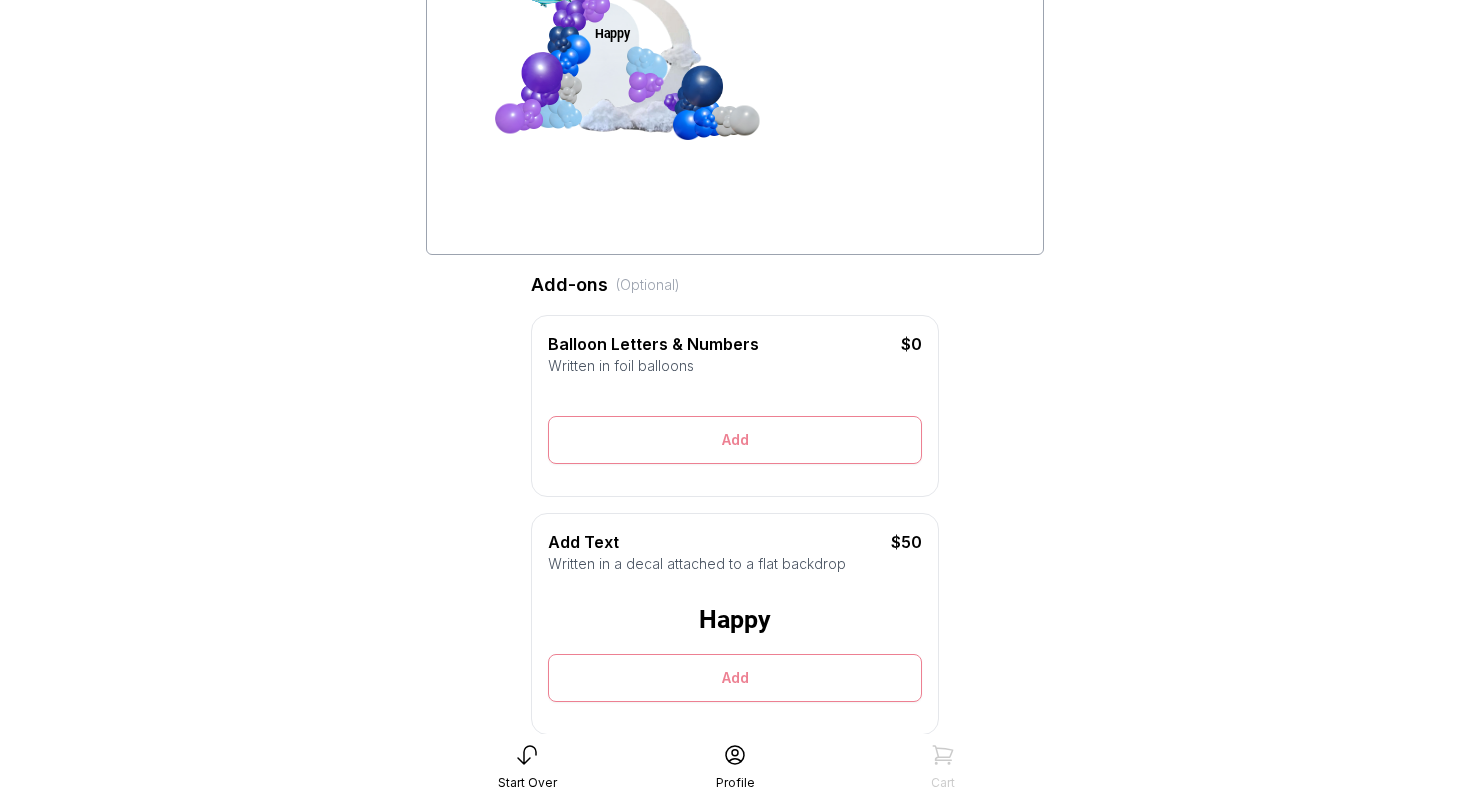 scroll, scrollTop: 0, scrollLeft: 0, axis: both 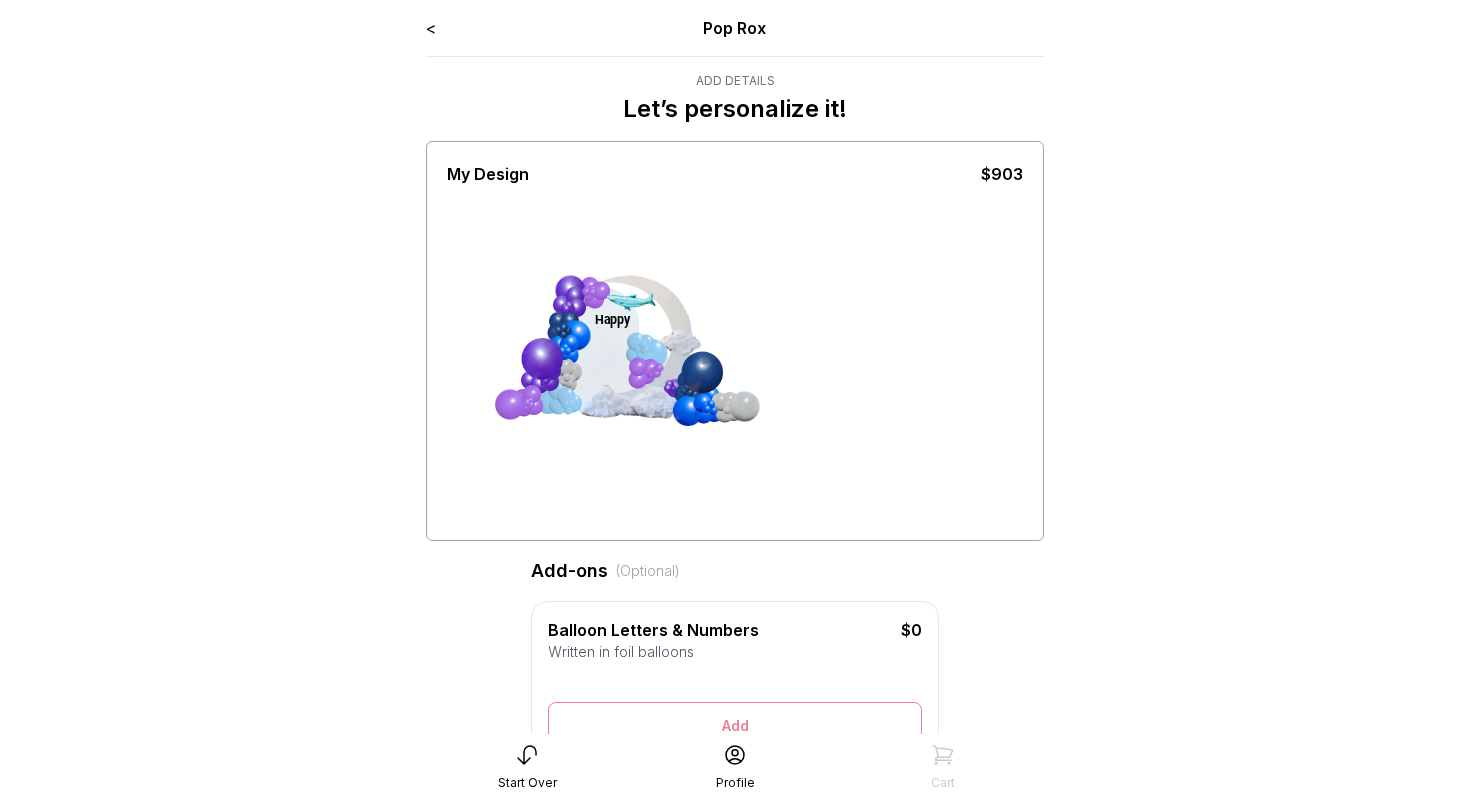drag, startPoint x: 564, startPoint y: 284, endPoint x: 739, endPoint y: 321, distance: 178.86867 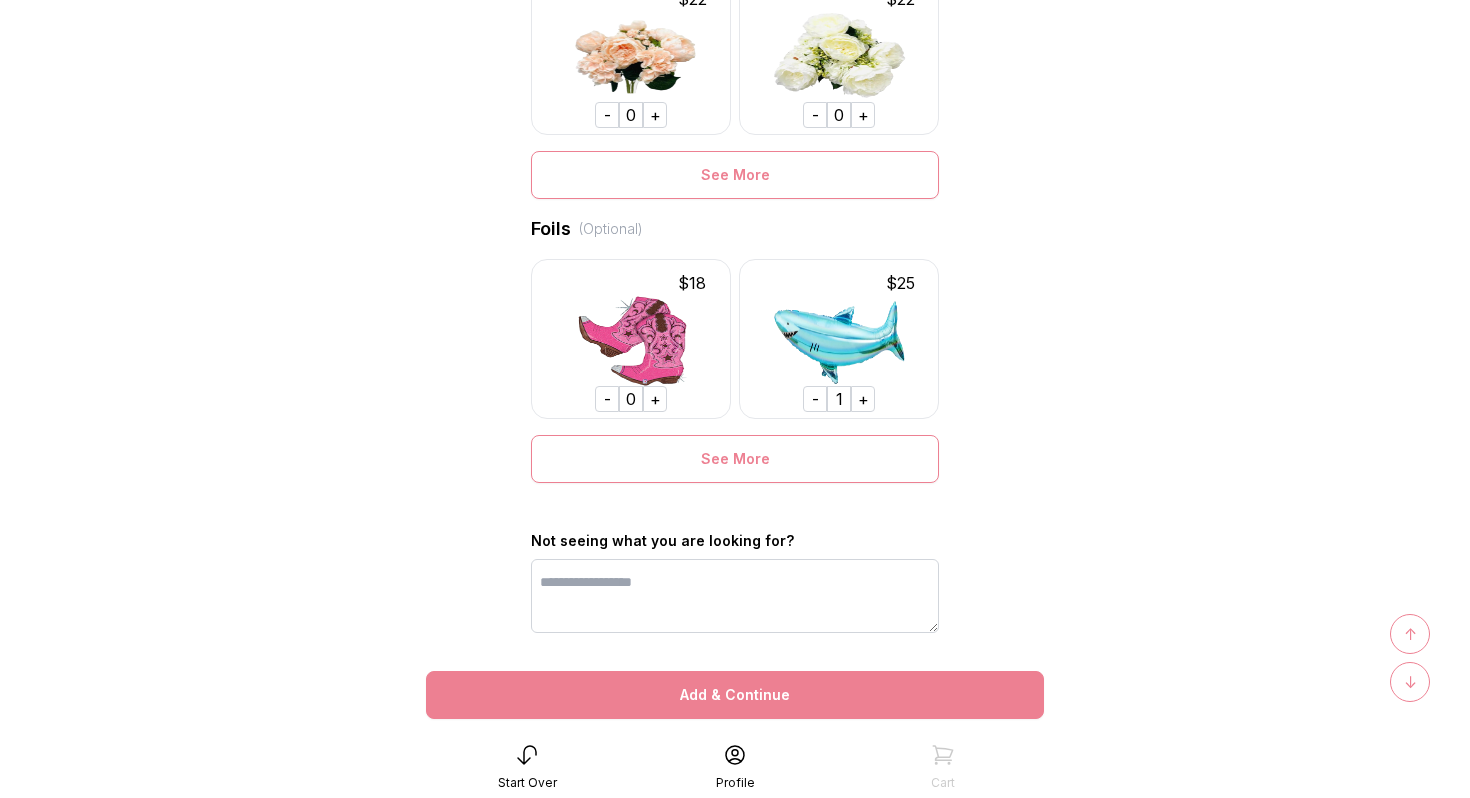 scroll, scrollTop: 1404, scrollLeft: 0, axis: vertical 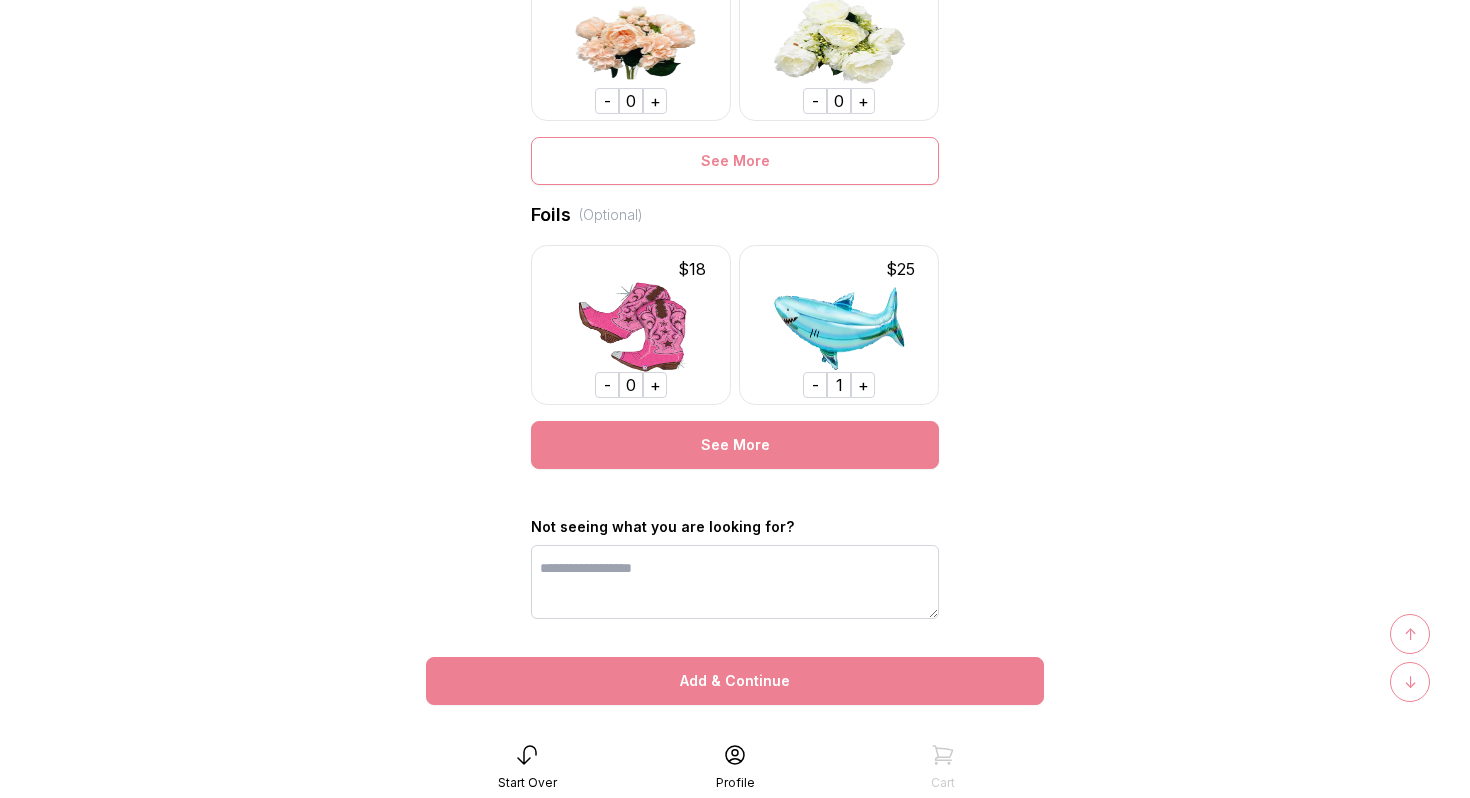 click on "See More" at bounding box center (735, 445) 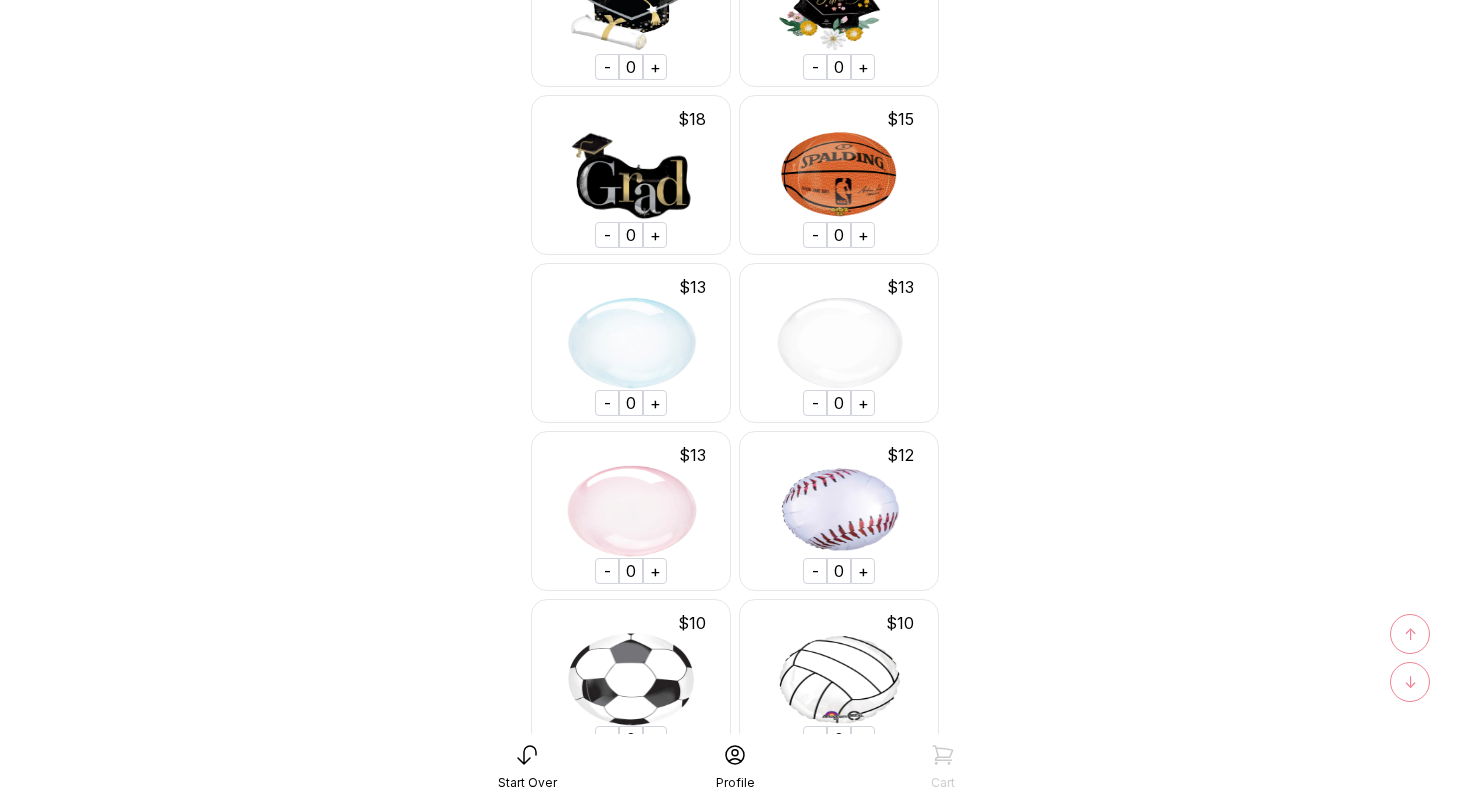 scroll, scrollTop: 2055, scrollLeft: 0, axis: vertical 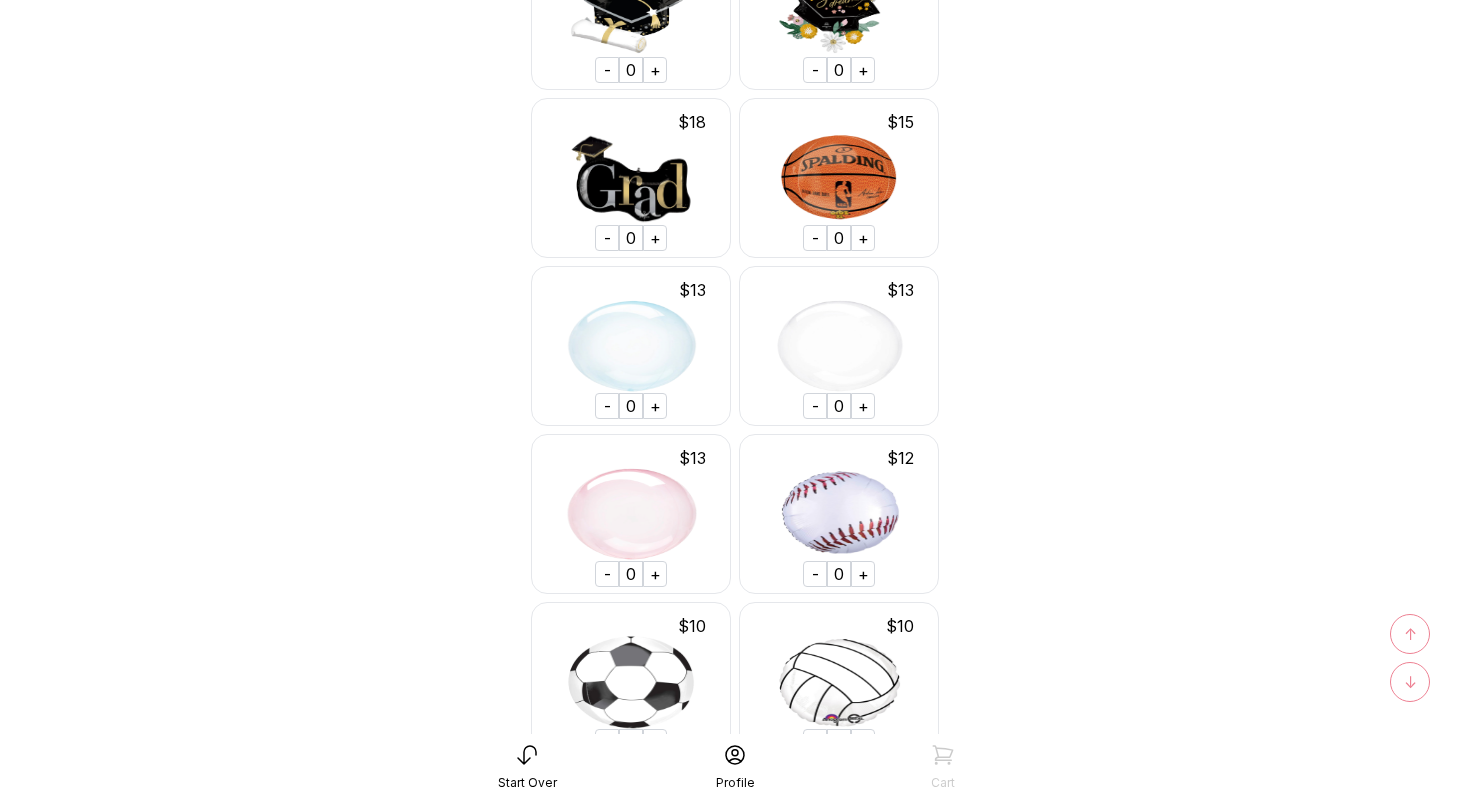 click on "+" at bounding box center [863, 406] 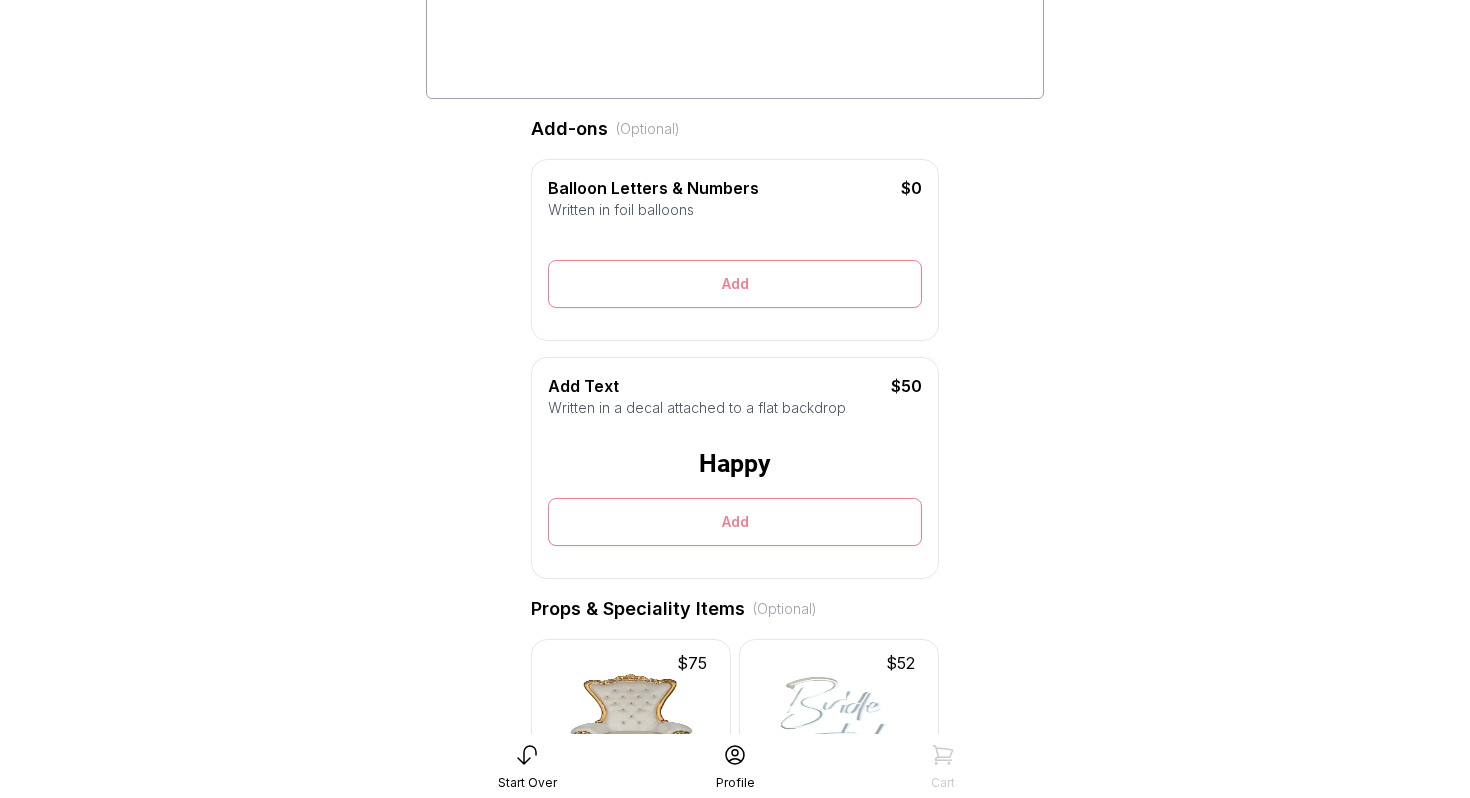 scroll, scrollTop: 0, scrollLeft: 0, axis: both 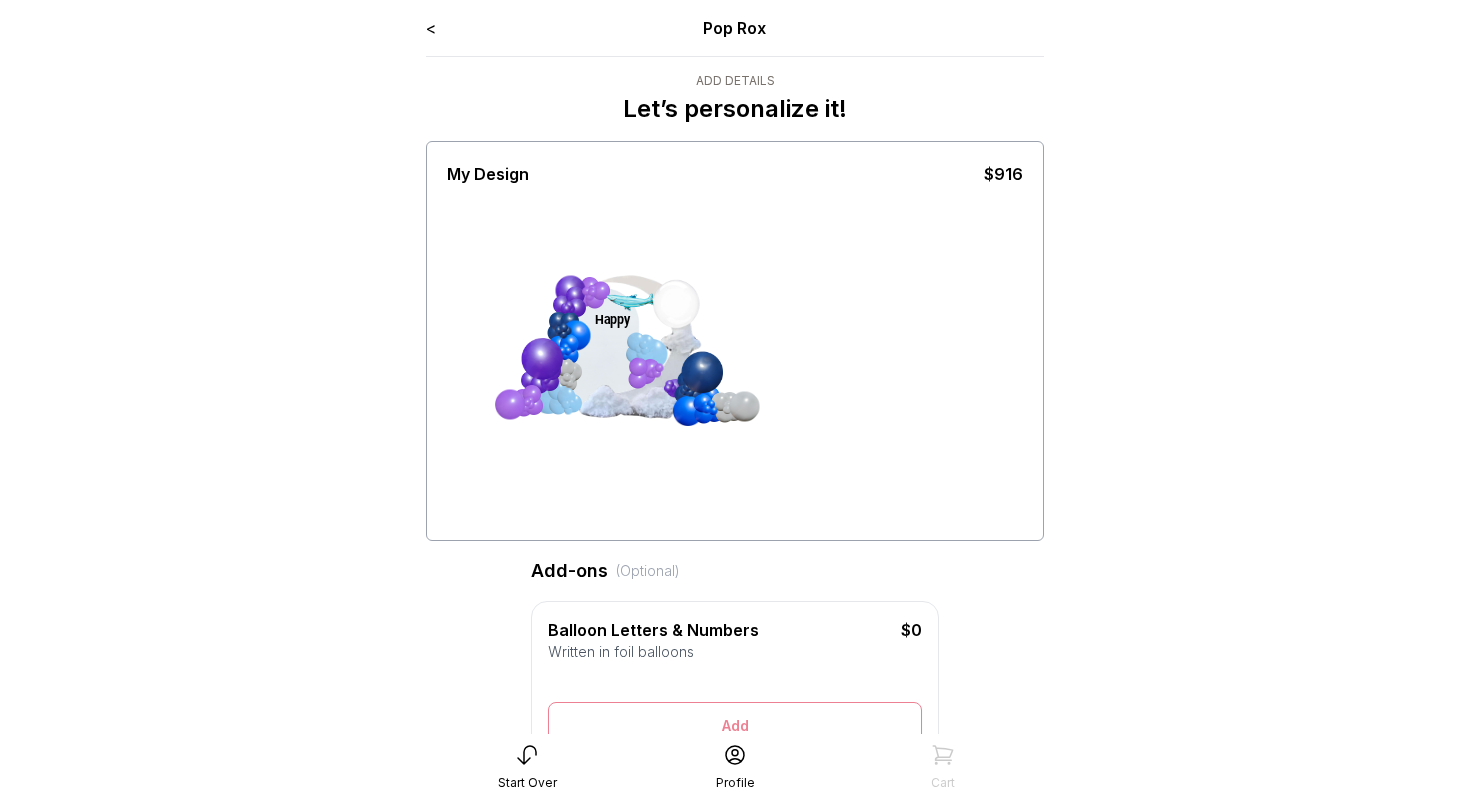 drag, startPoint x: 542, startPoint y: 310, endPoint x: 817, endPoint y: 321, distance: 275.2199 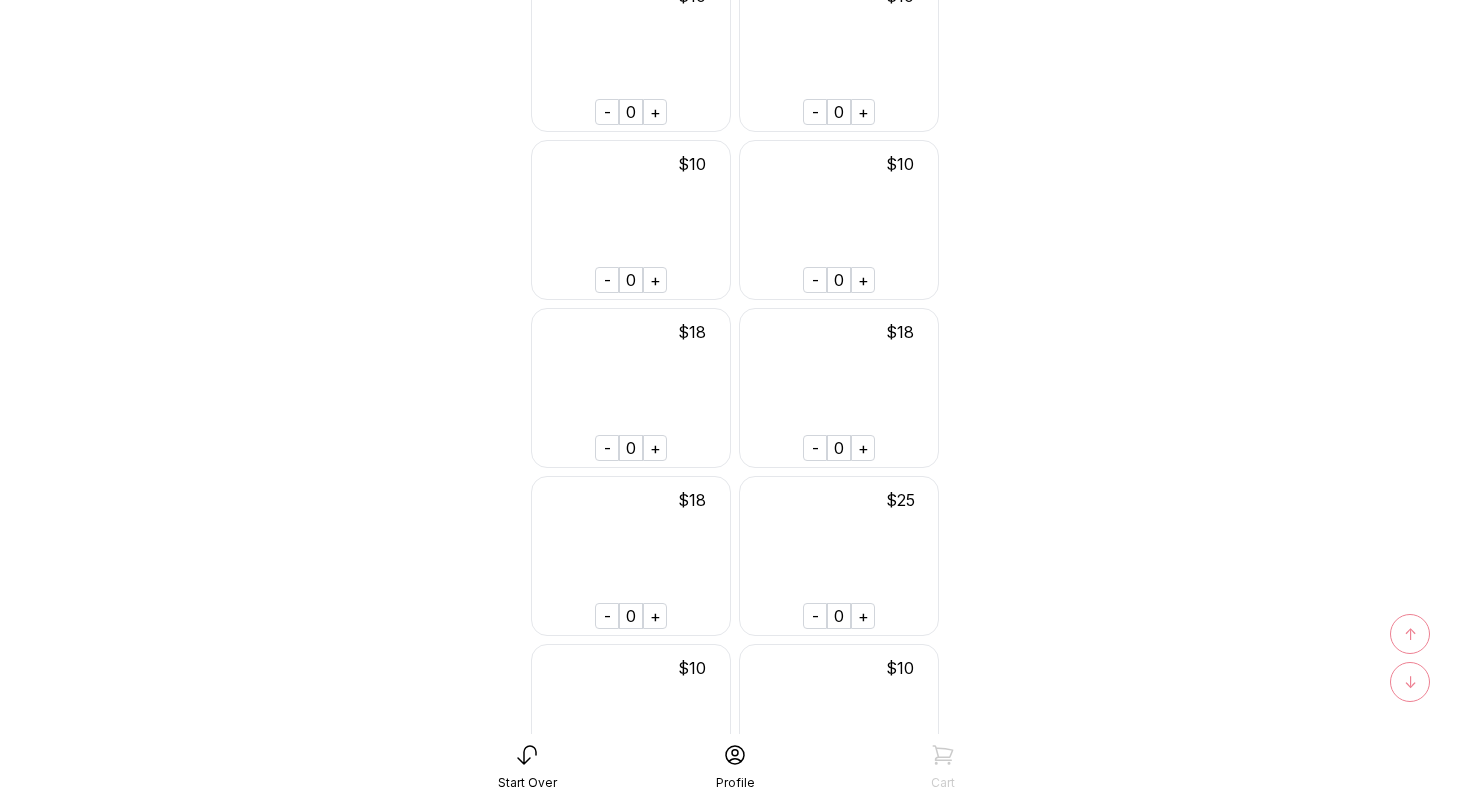 scroll, scrollTop: 3429, scrollLeft: 0, axis: vertical 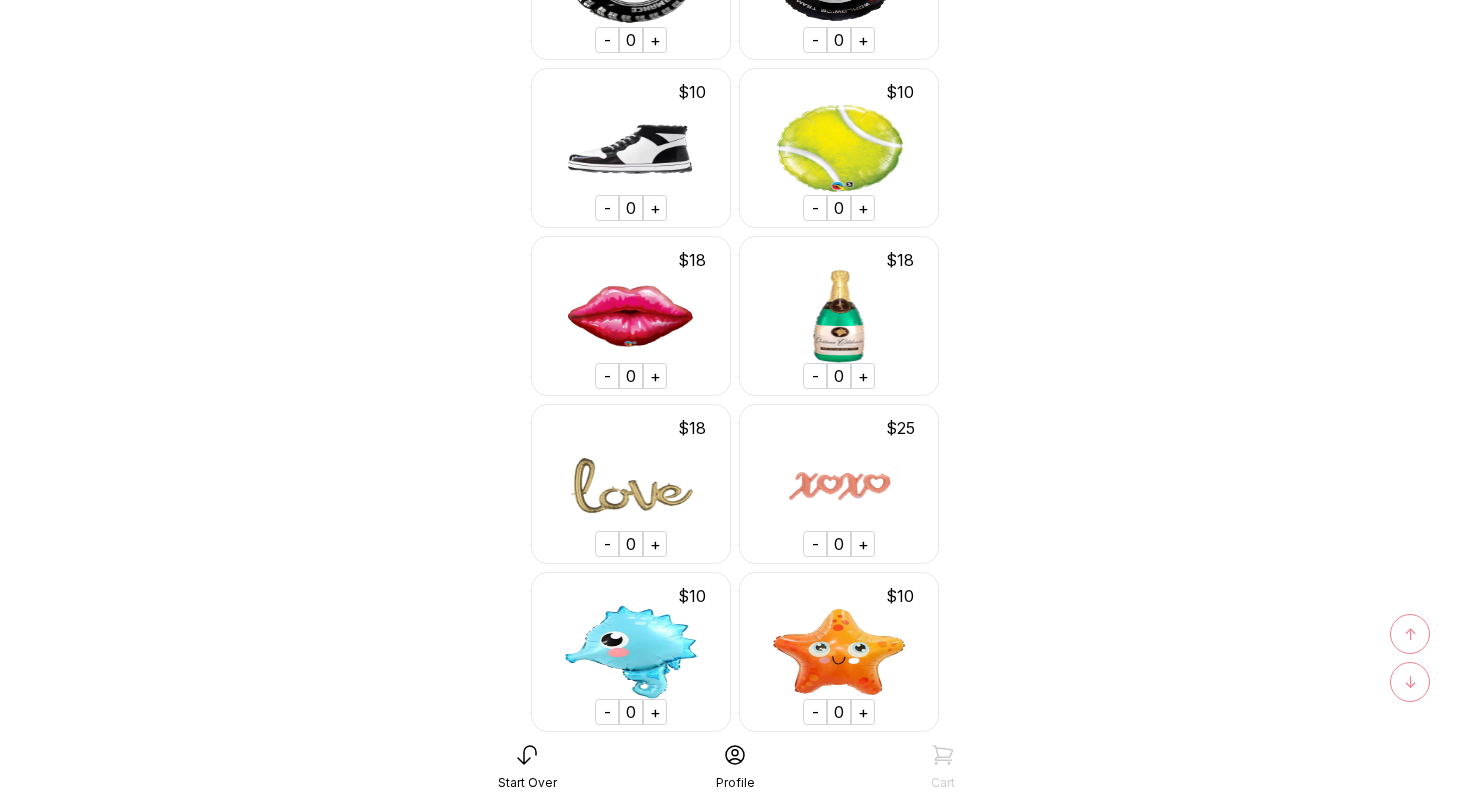 click on "↓" at bounding box center (1410, 682) 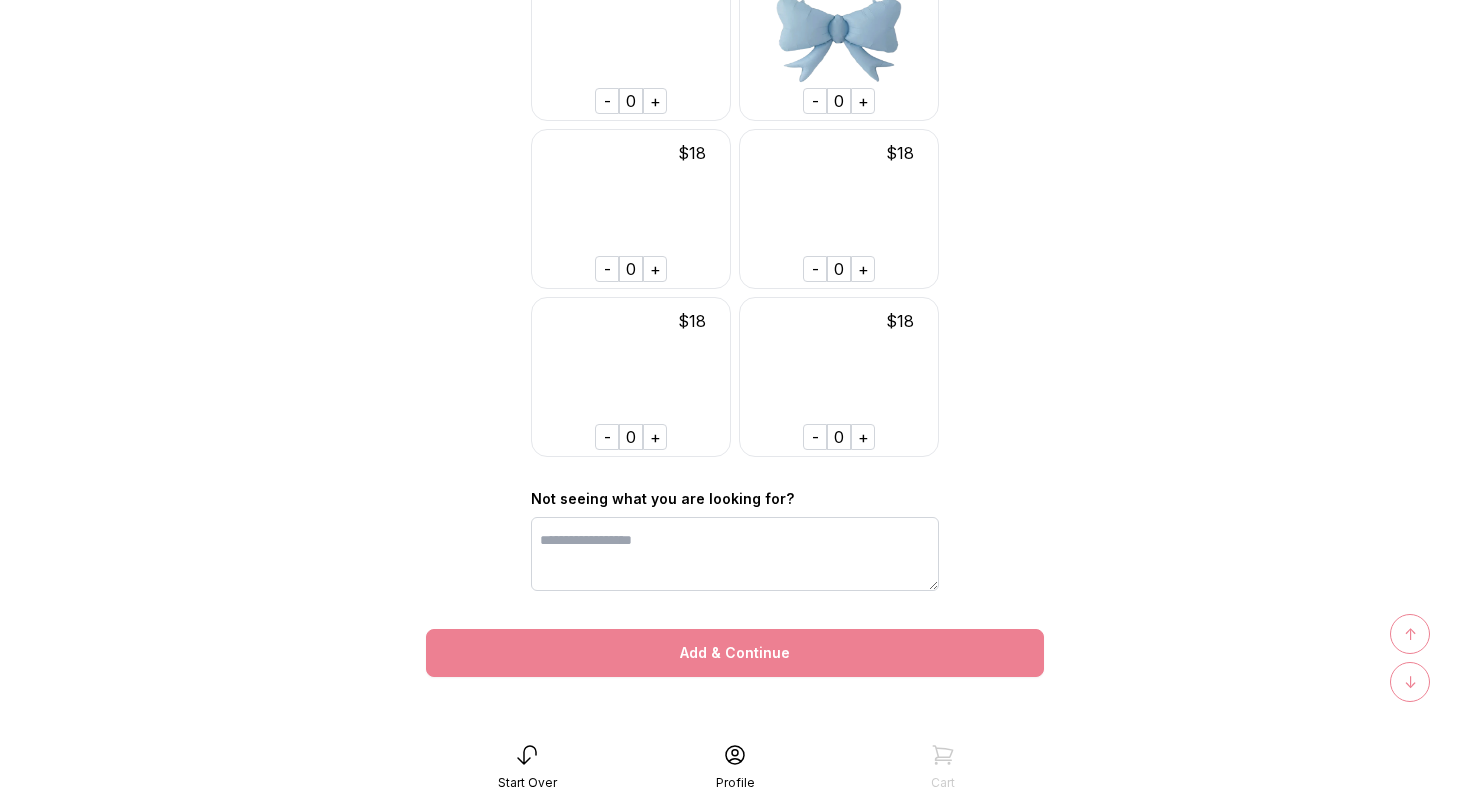 scroll, scrollTop: 14635, scrollLeft: 0, axis: vertical 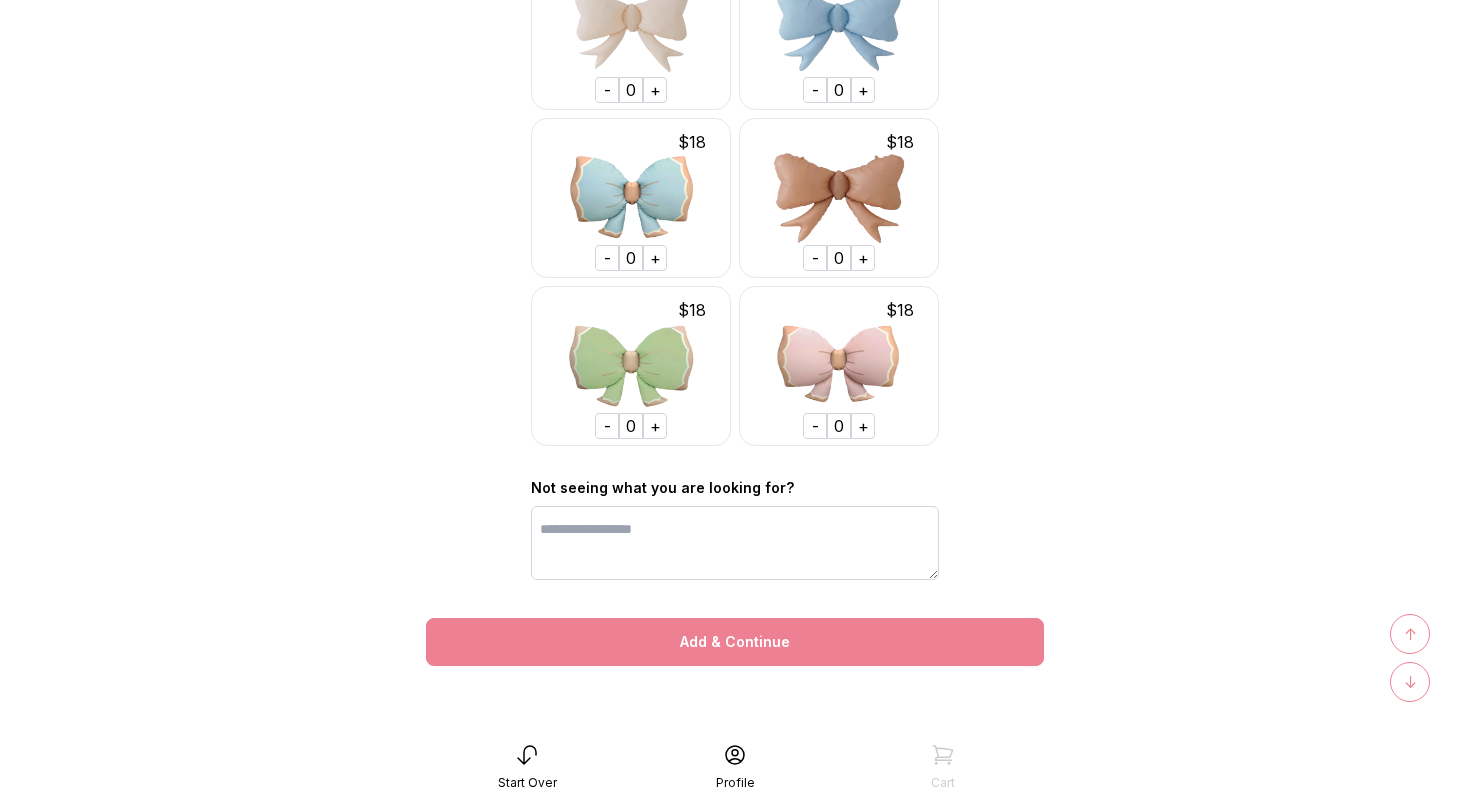 click on "Add & Continue" at bounding box center (735, 642) 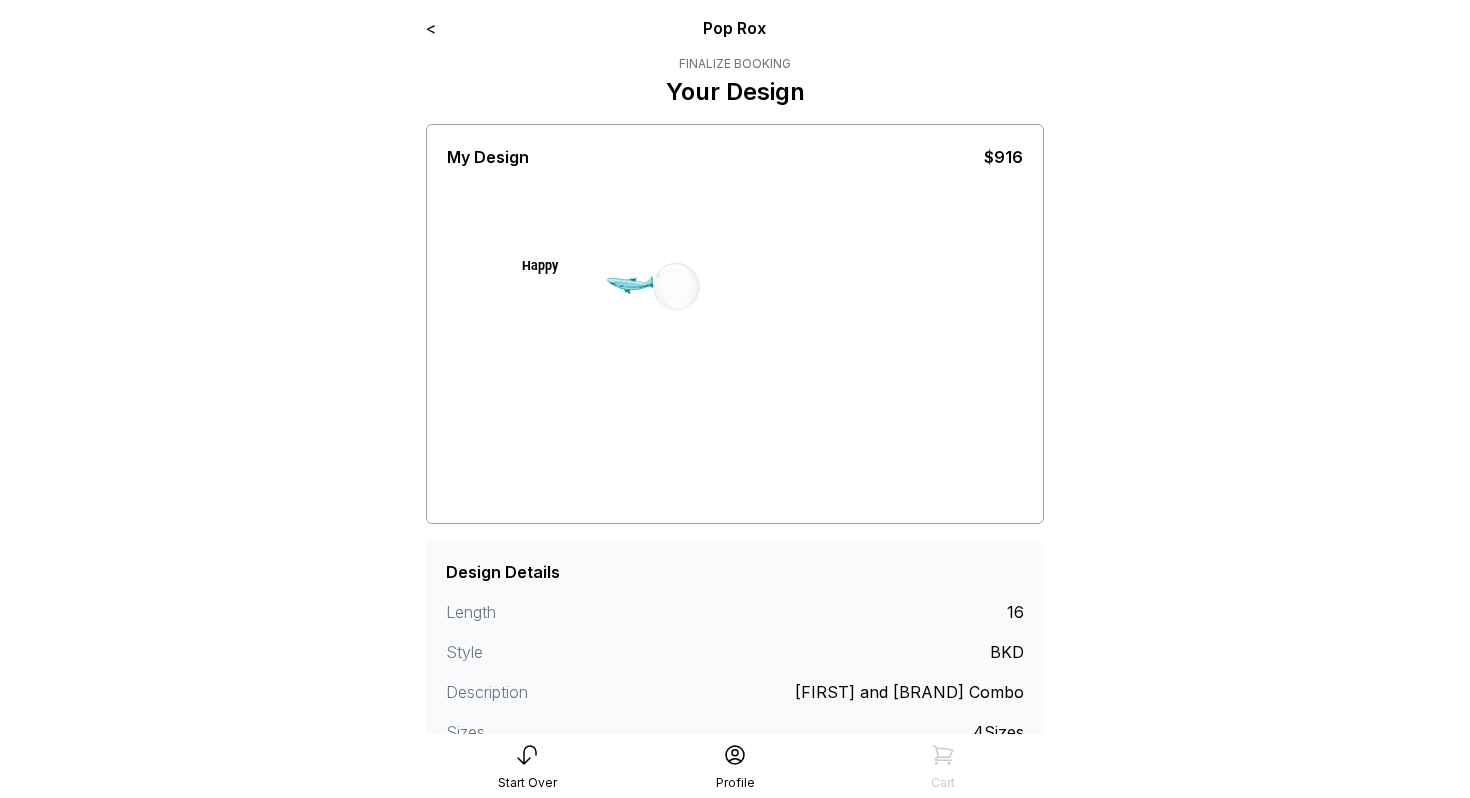 scroll, scrollTop: 0, scrollLeft: 0, axis: both 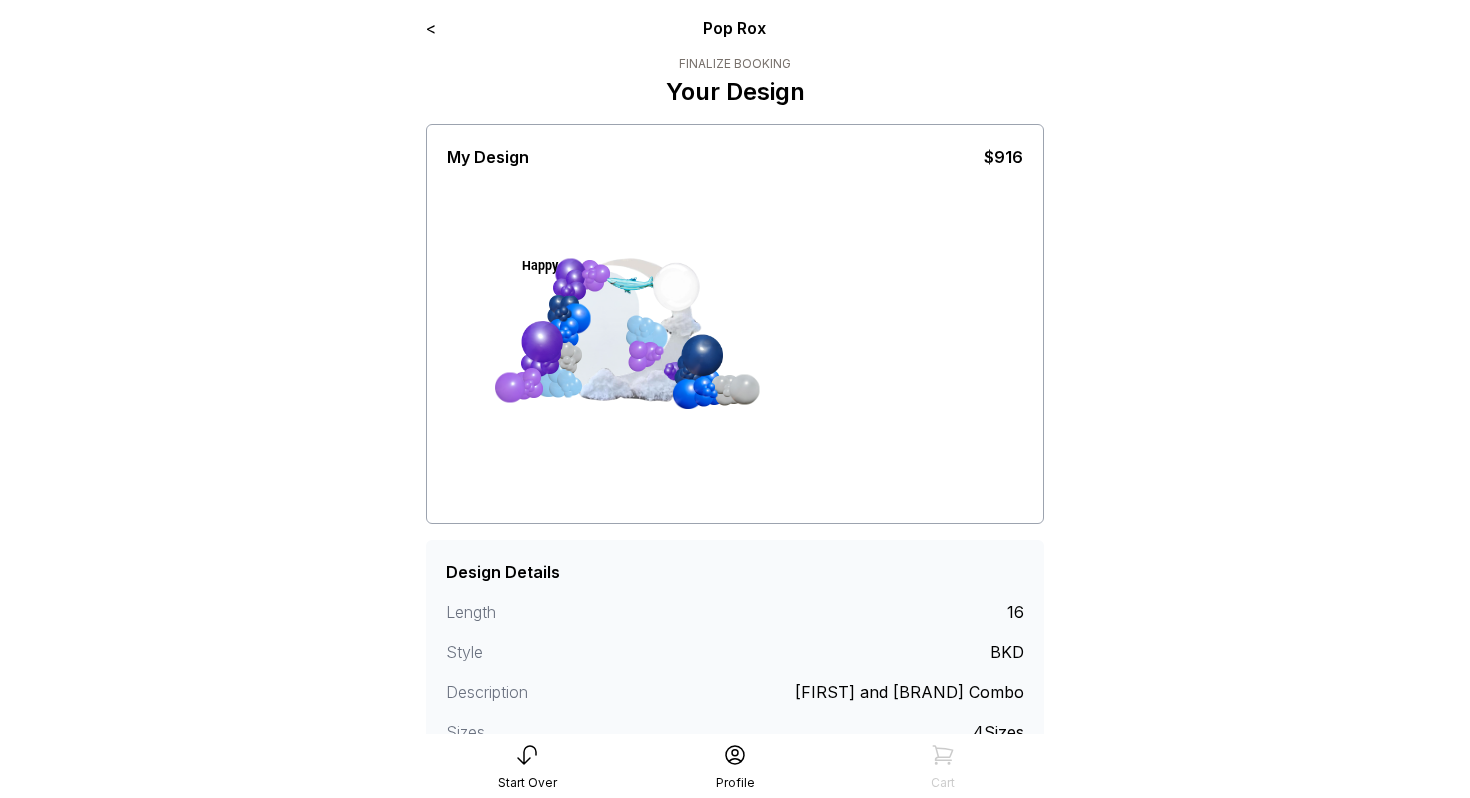 click on "<" at bounding box center [431, 28] 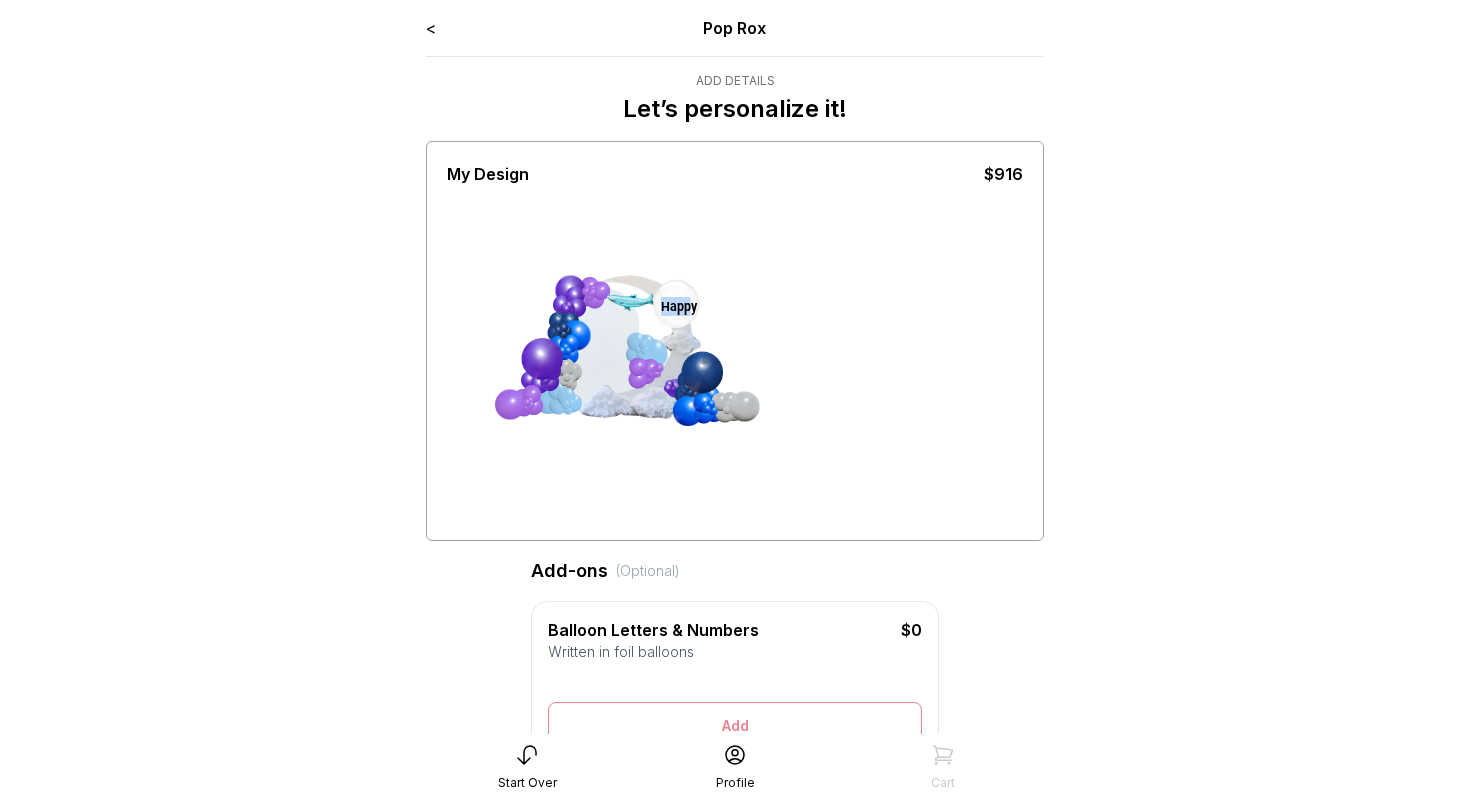 drag, startPoint x: 550, startPoint y: 279, endPoint x: 827, endPoint y: 324, distance: 280.63144 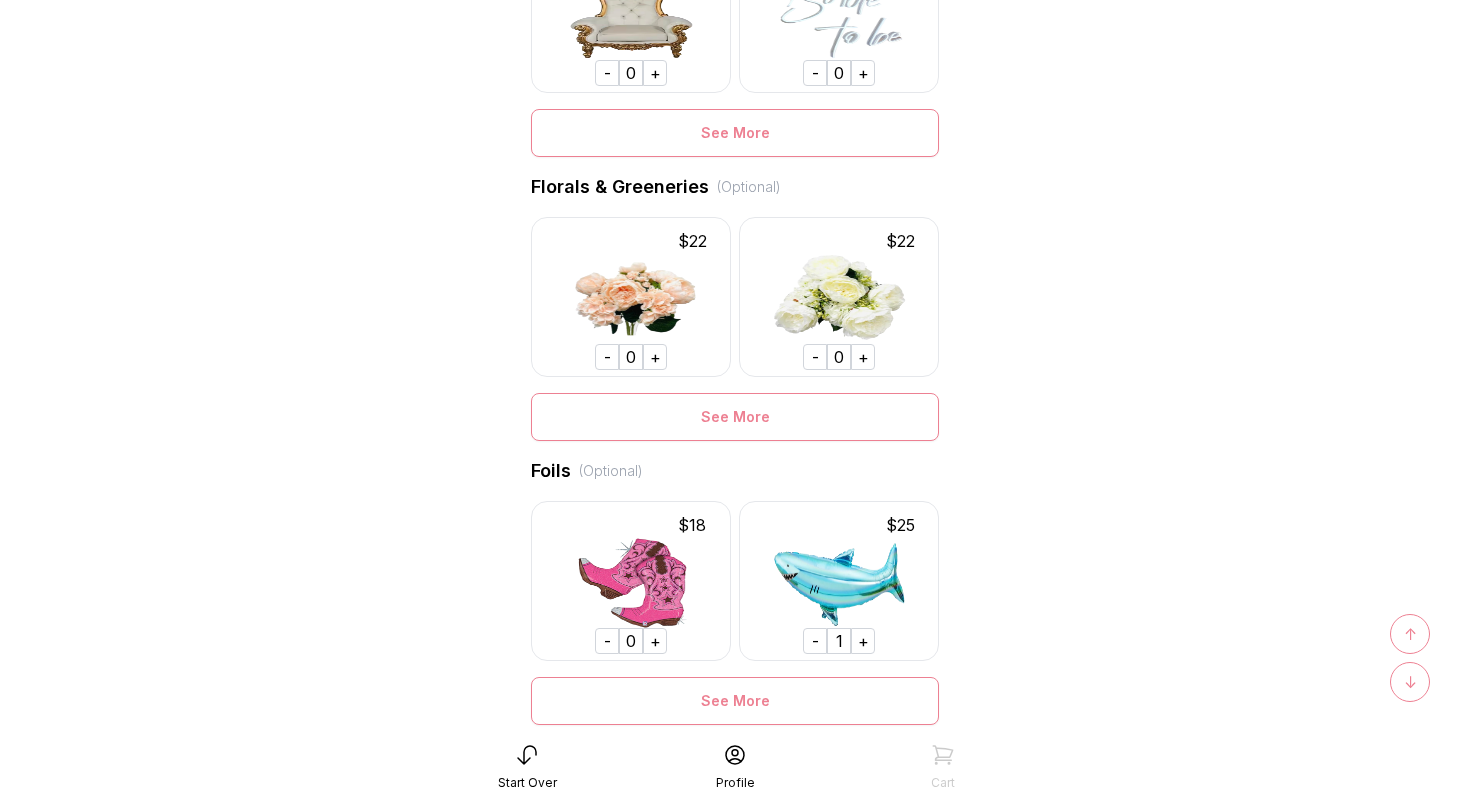 click on "↓" at bounding box center (1410, 682) 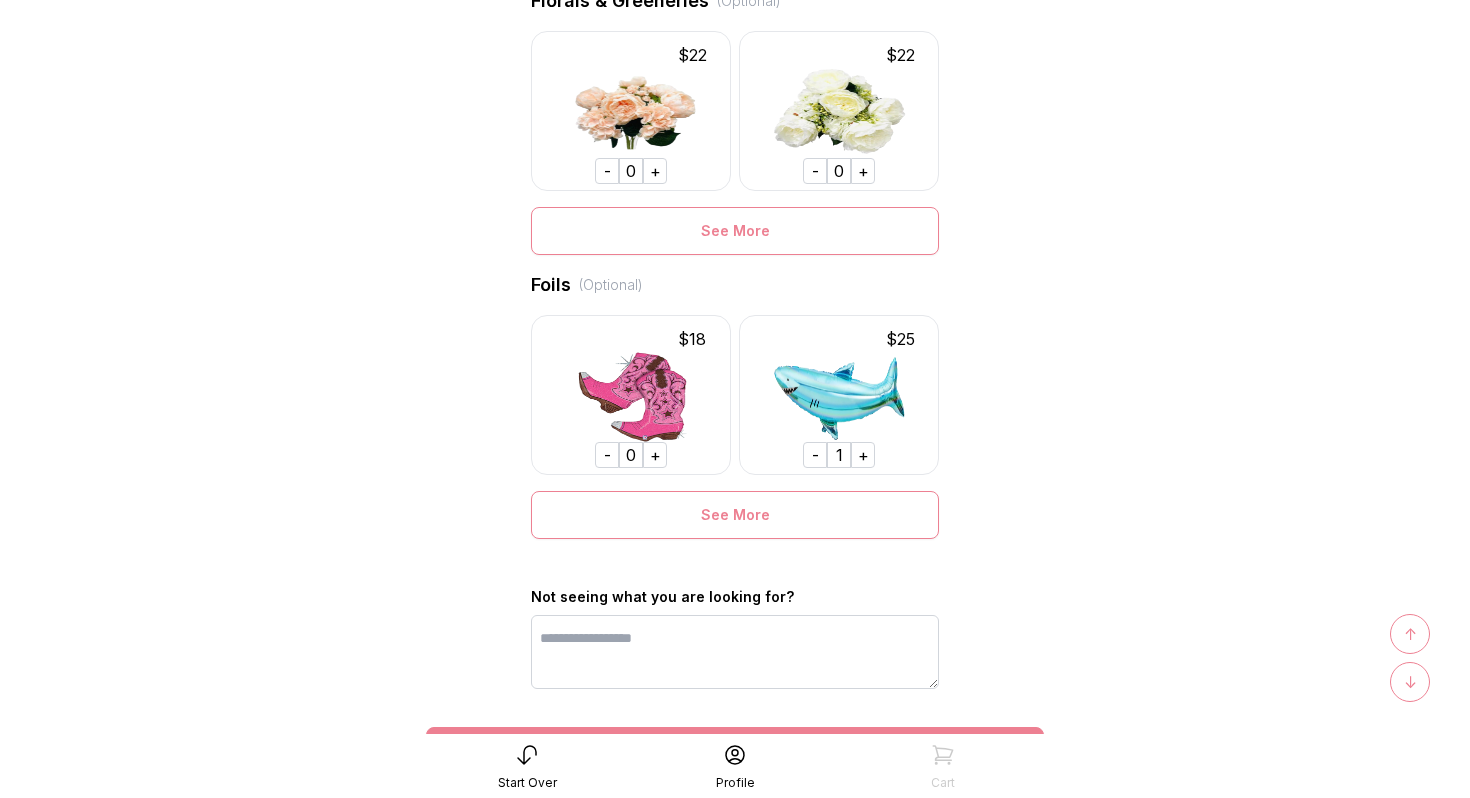 scroll, scrollTop: 1423, scrollLeft: 0, axis: vertical 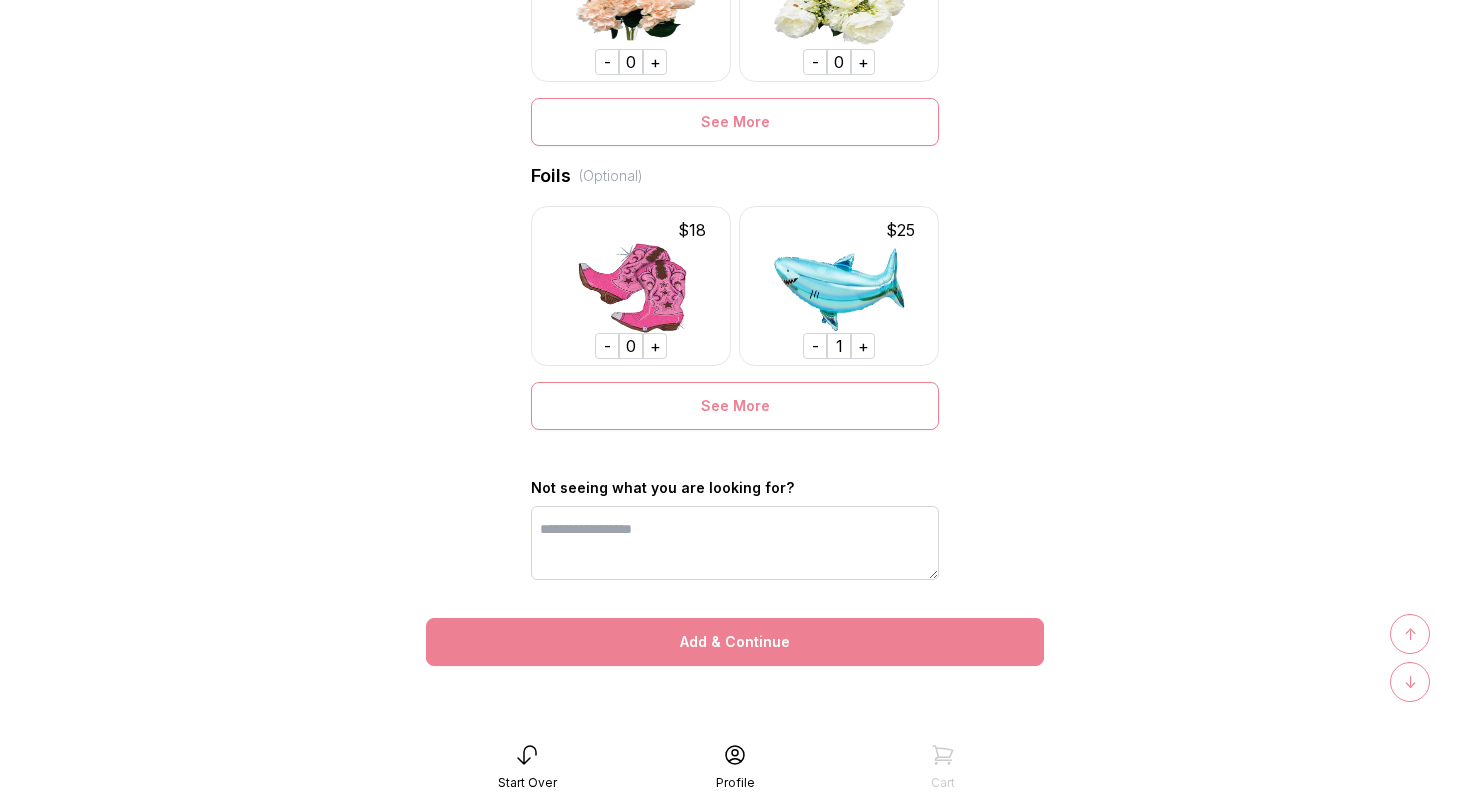 click on "Add & Continue" at bounding box center (735, 642) 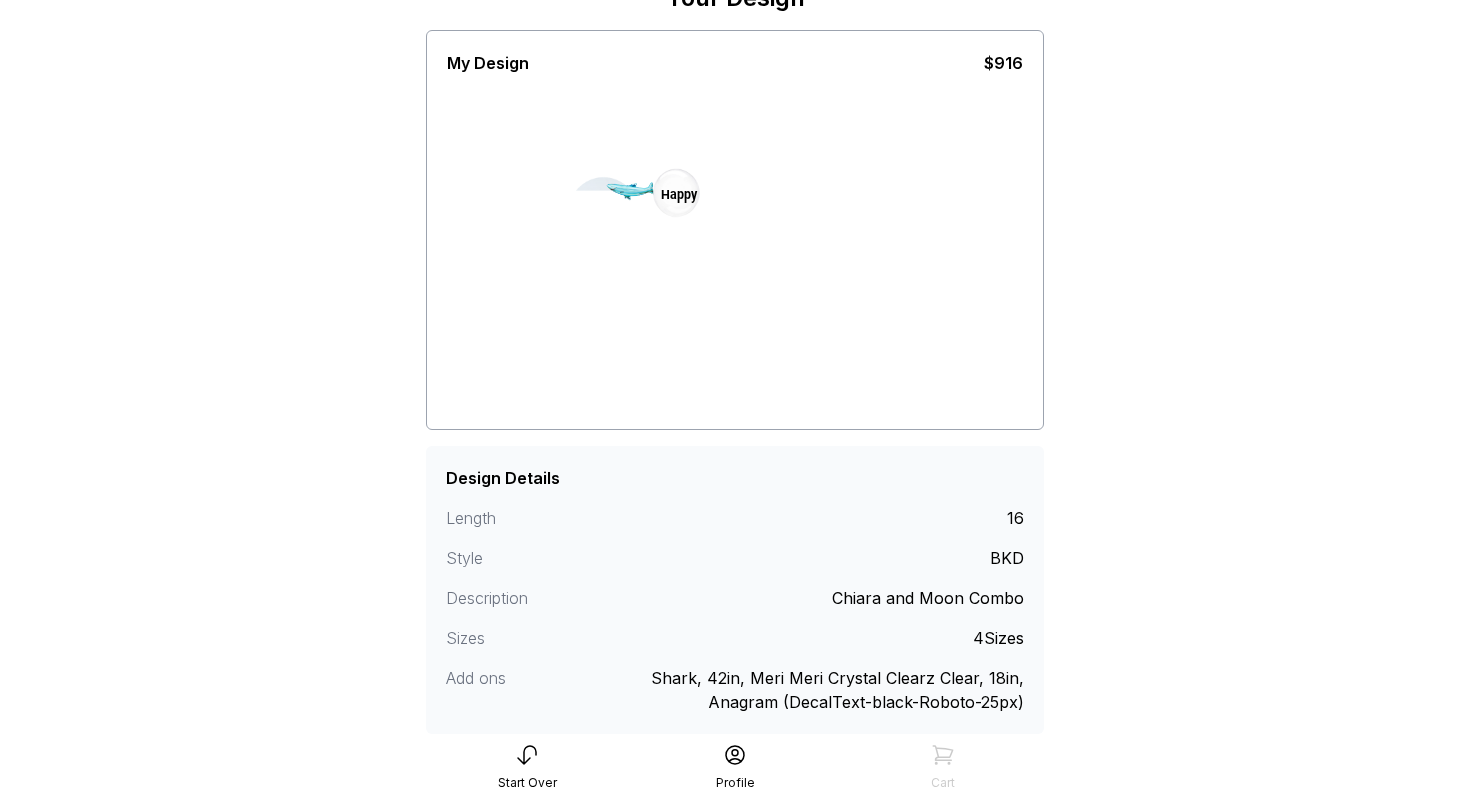 scroll, scrollTop: 250, scrollLeft: 0, axis: vertical 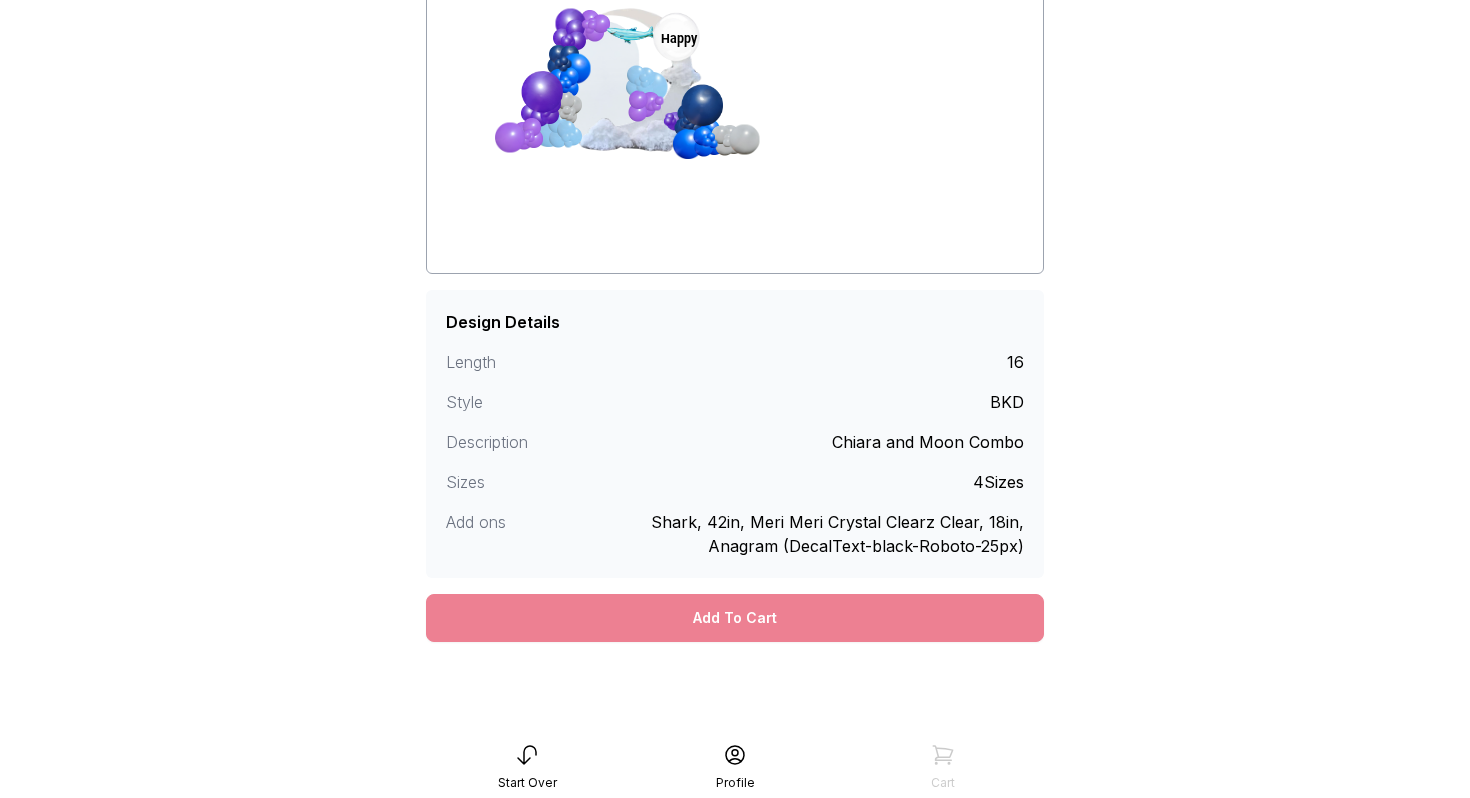 click on "Add To Cart" at bounding box center [735, 618] 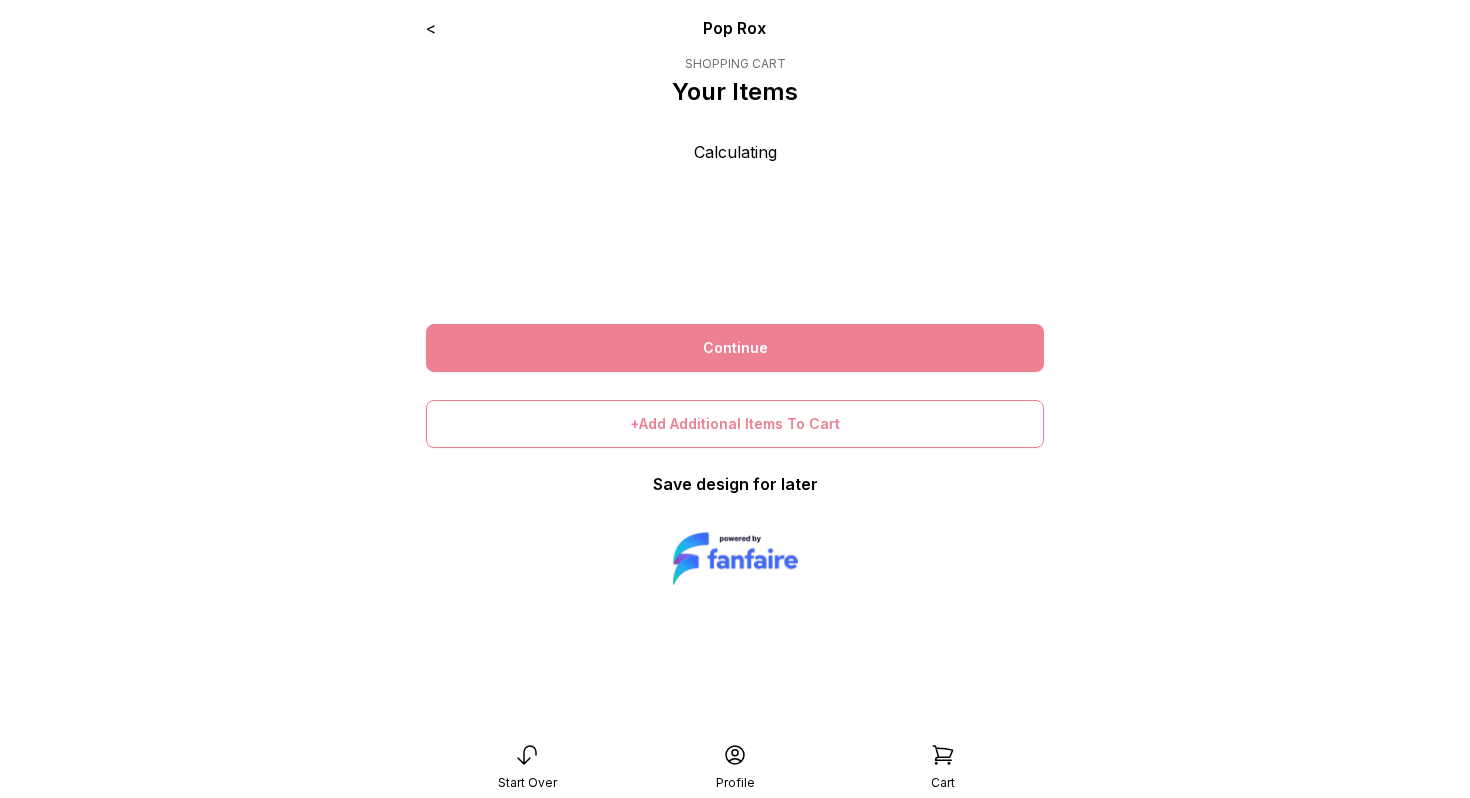 scroll, scrollTop: 0, scrollLeft: 0, axis: both 